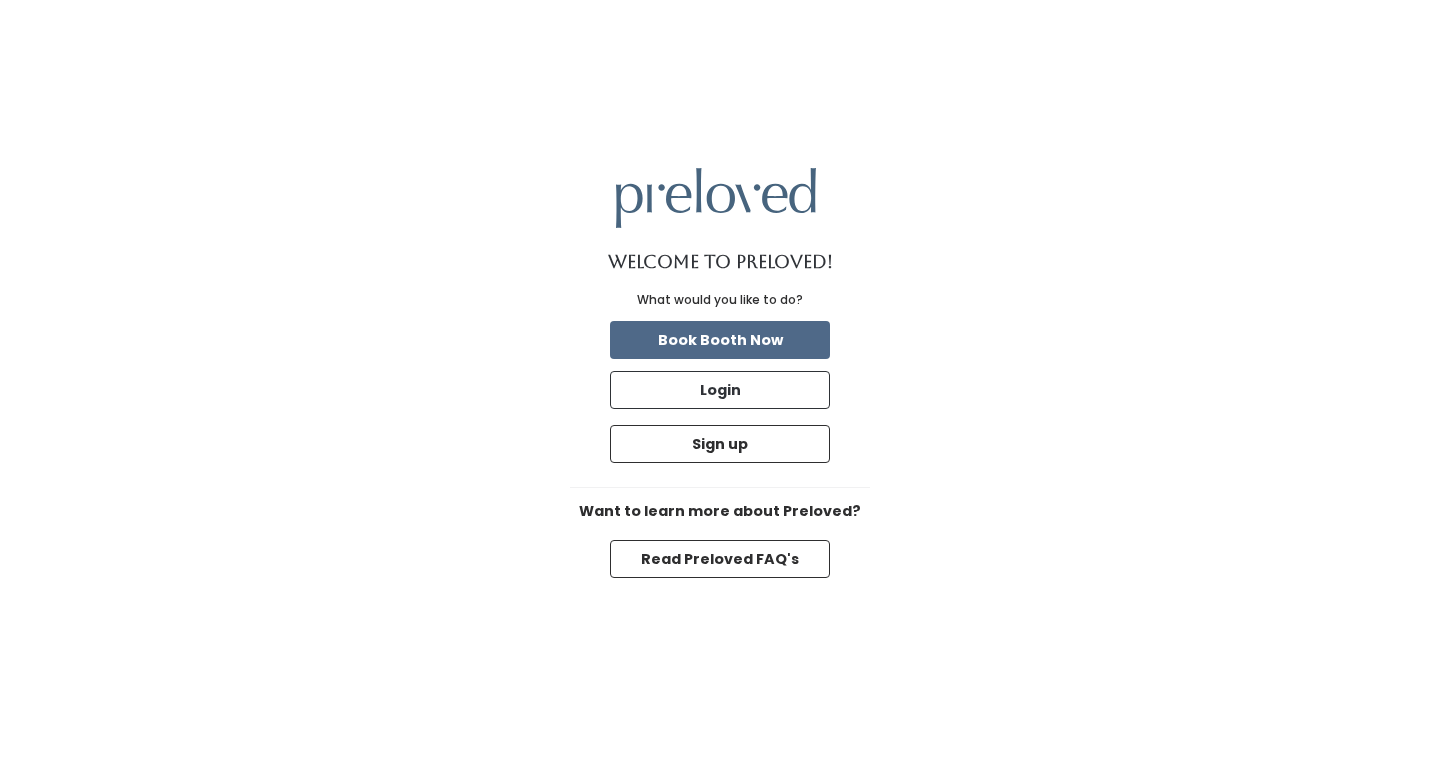 scroll, scrollTop: 0, scrollLeft: 0, axis: both 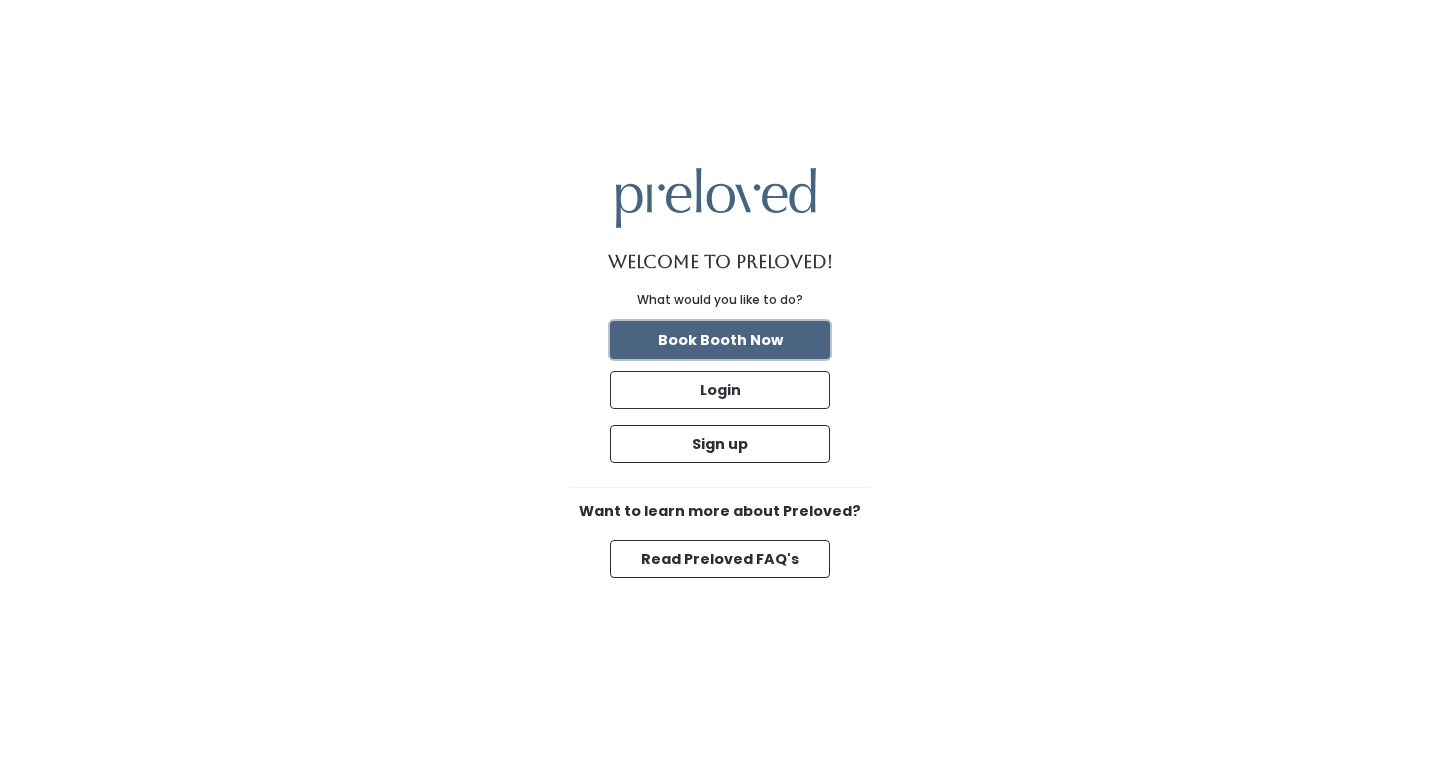 click on "Book Booth Now" at bounding box center [720, 340] 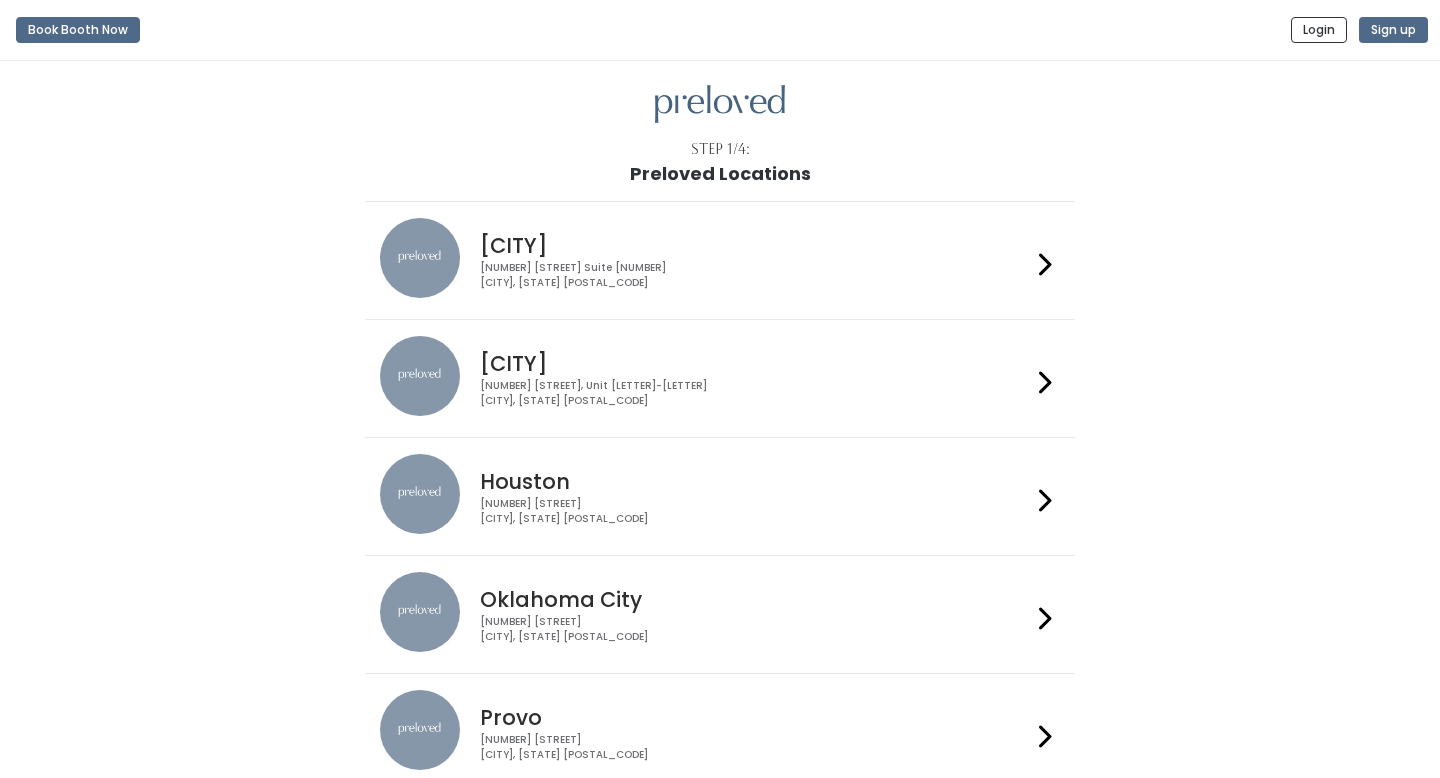 scroll, scrollTop: 0, scrollLeft: 0, axis: both 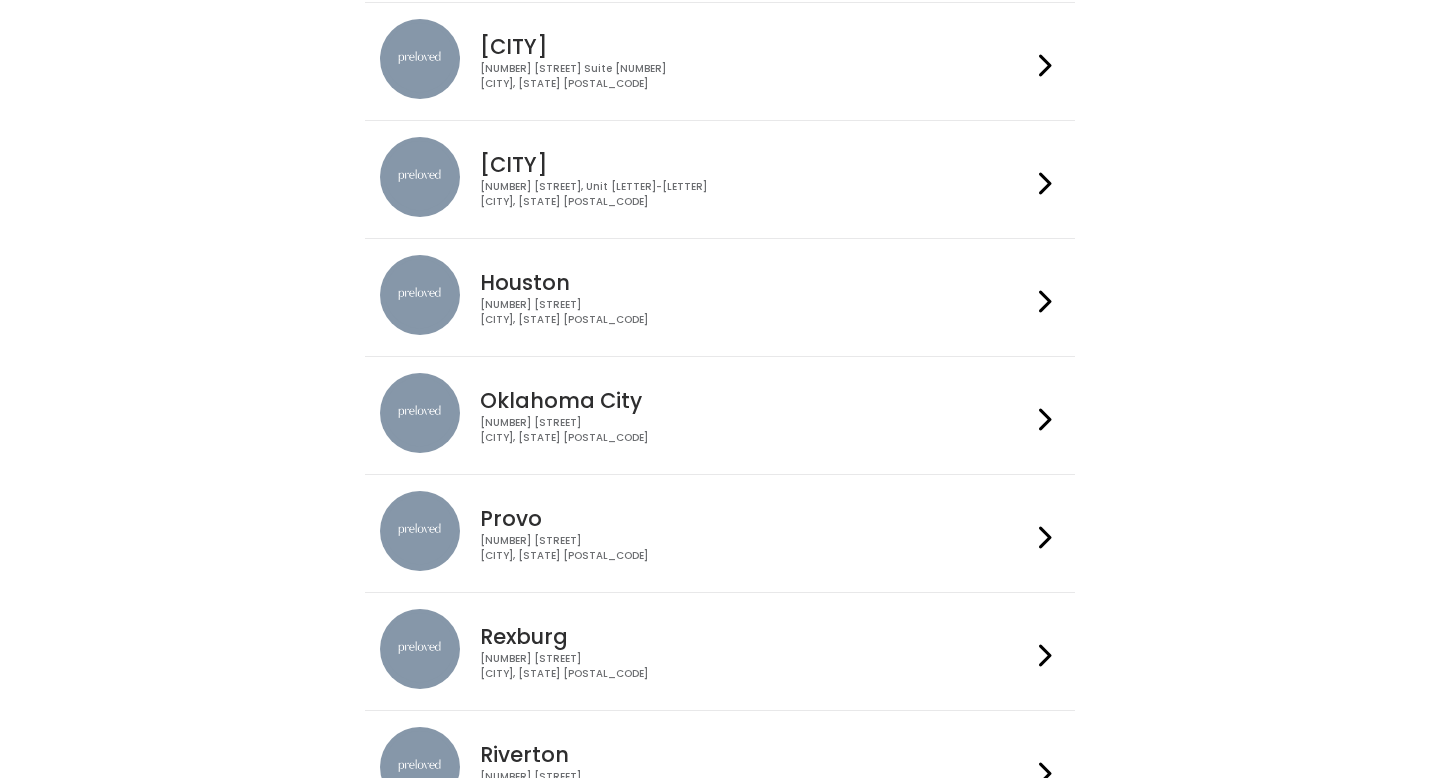 click on "[CITY]
[NUMBER] [STREET]
[CITY], [STATE] [POSTAL_CODE]" at bounding box center [751, 527] 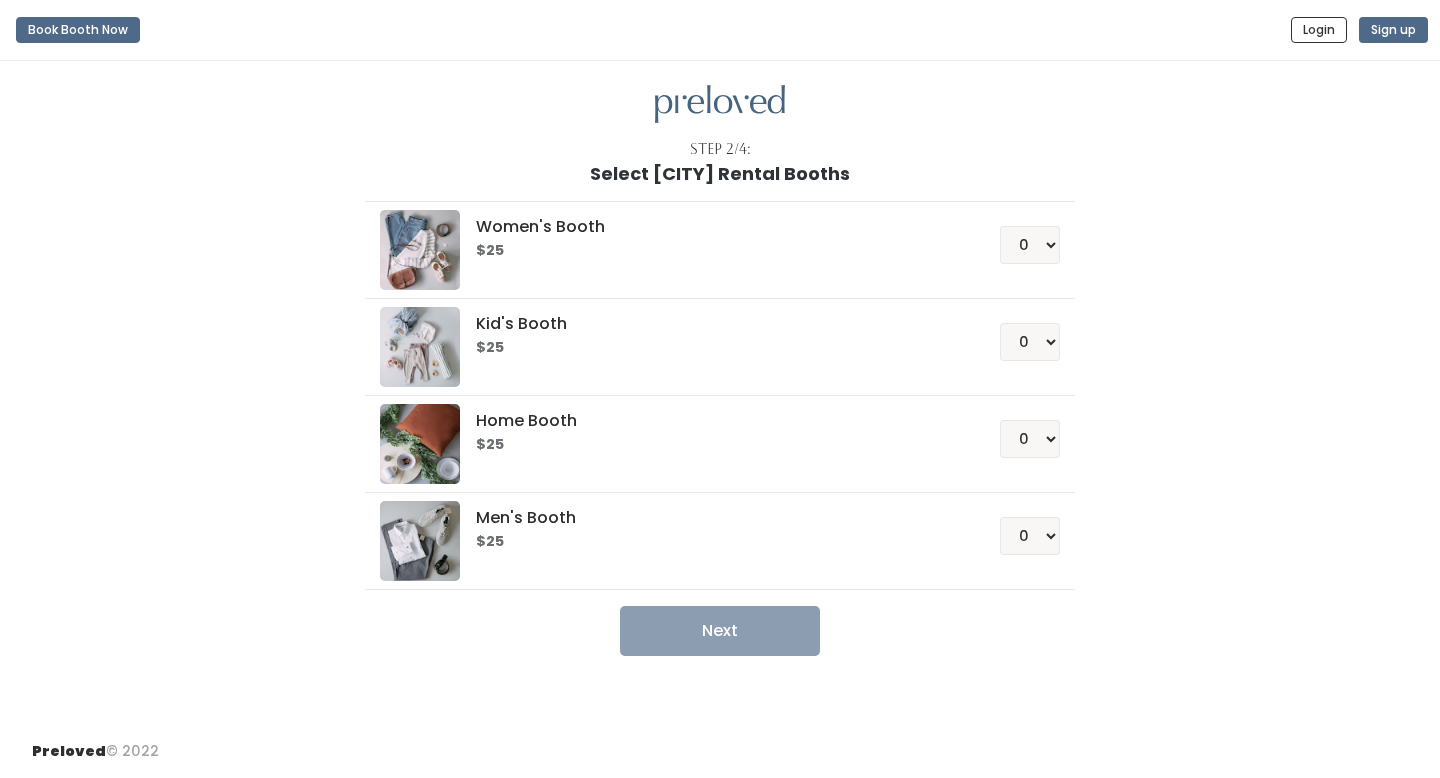 scroll, scrollTop: 0, scrollLeft: 0, axis: both 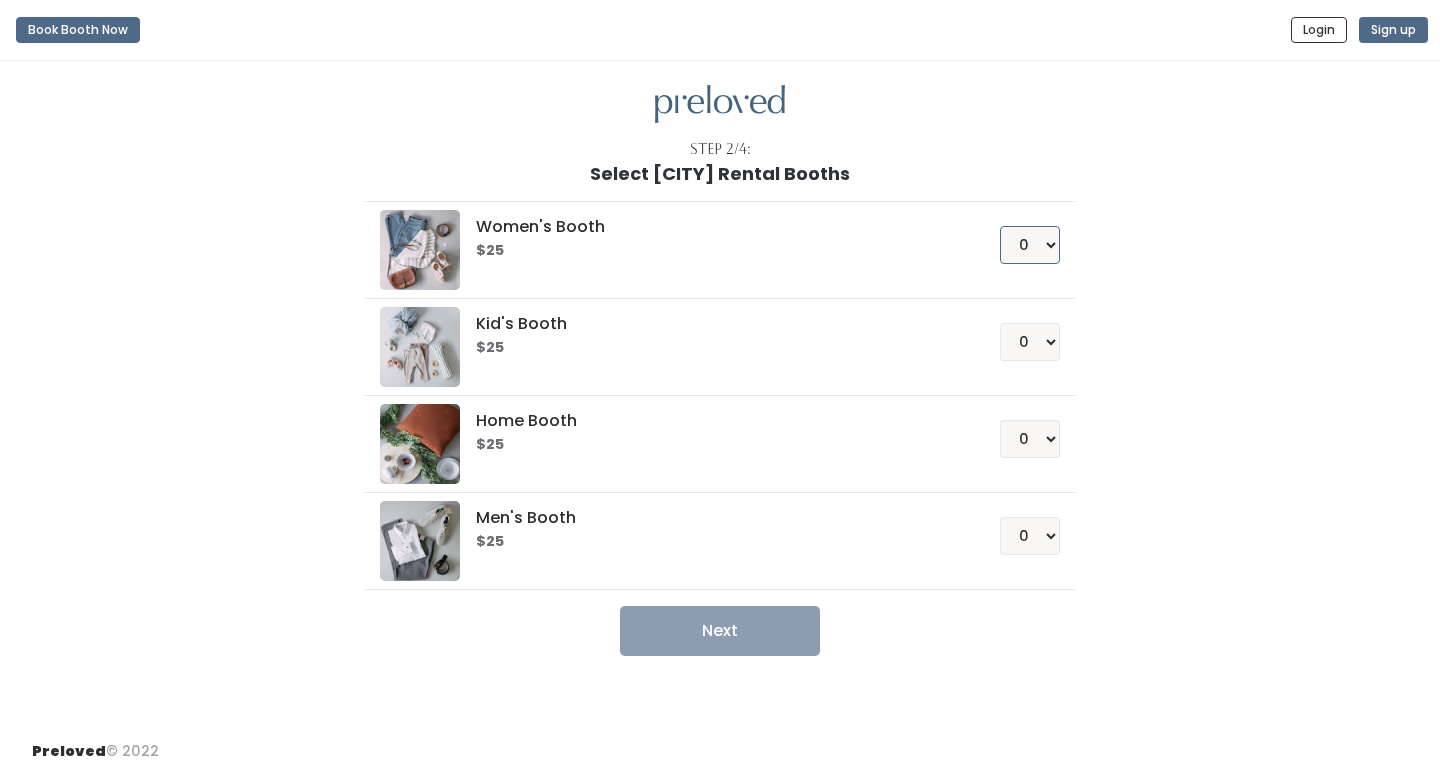 click on "0
1
2
3
4" at bounding box center [1030, 245] 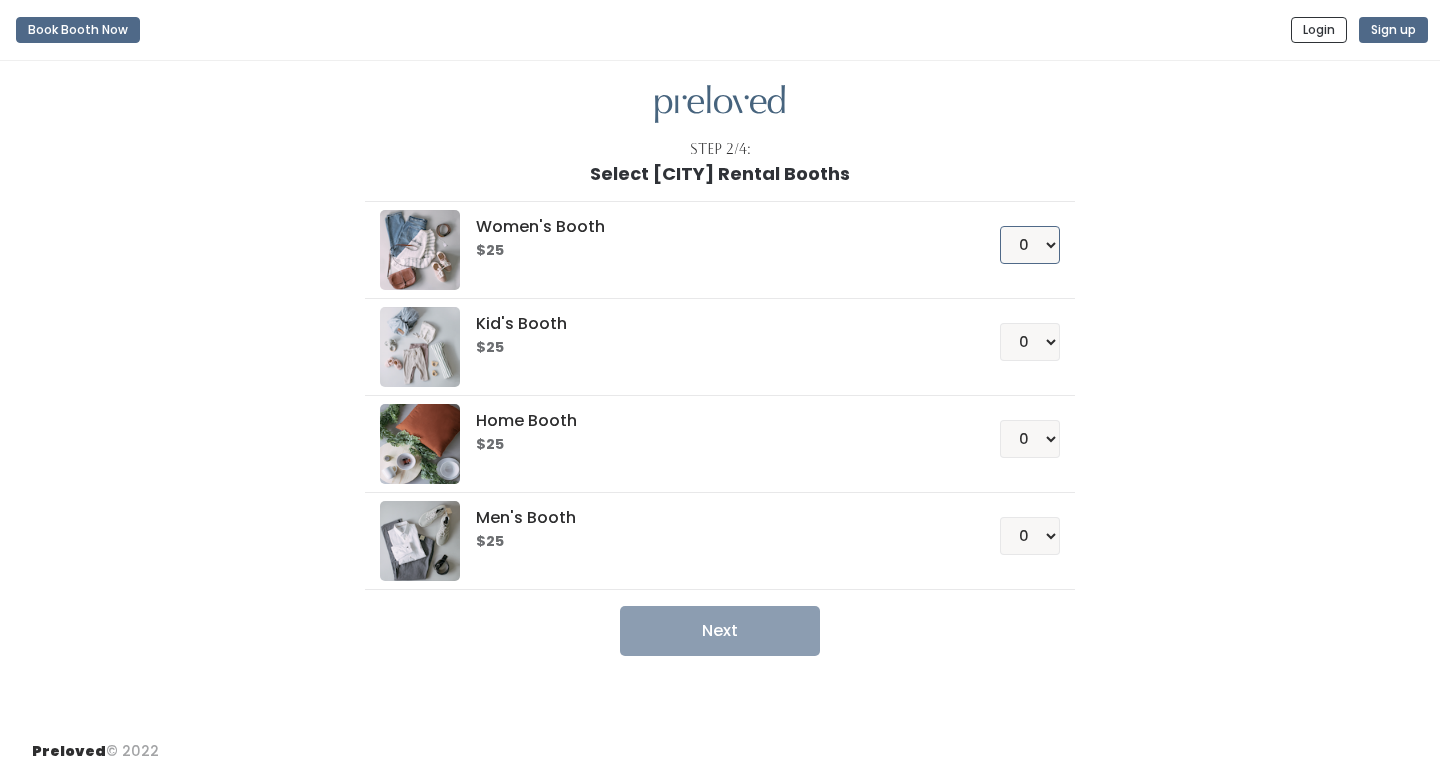 select on "1" 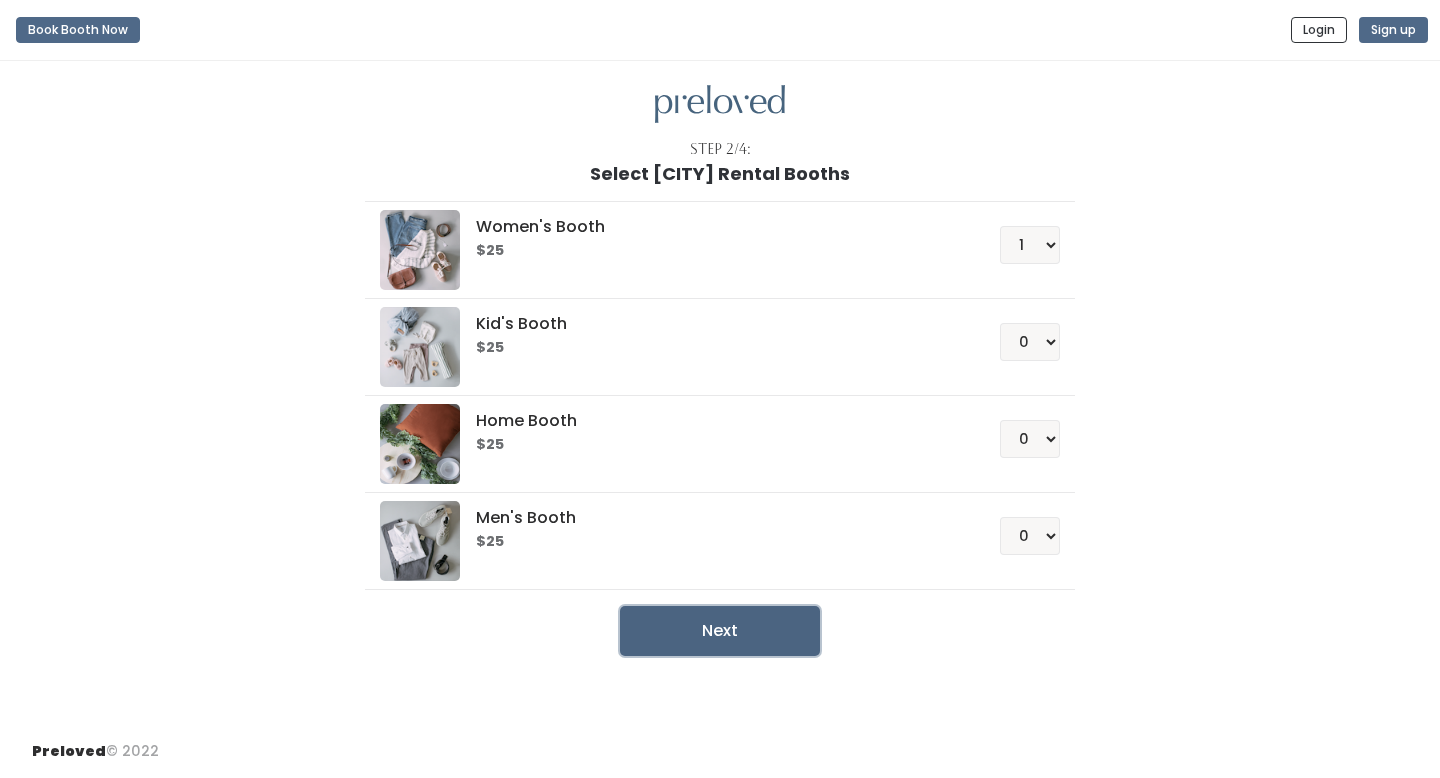 click on "Next" at bounding box center [720, 631] 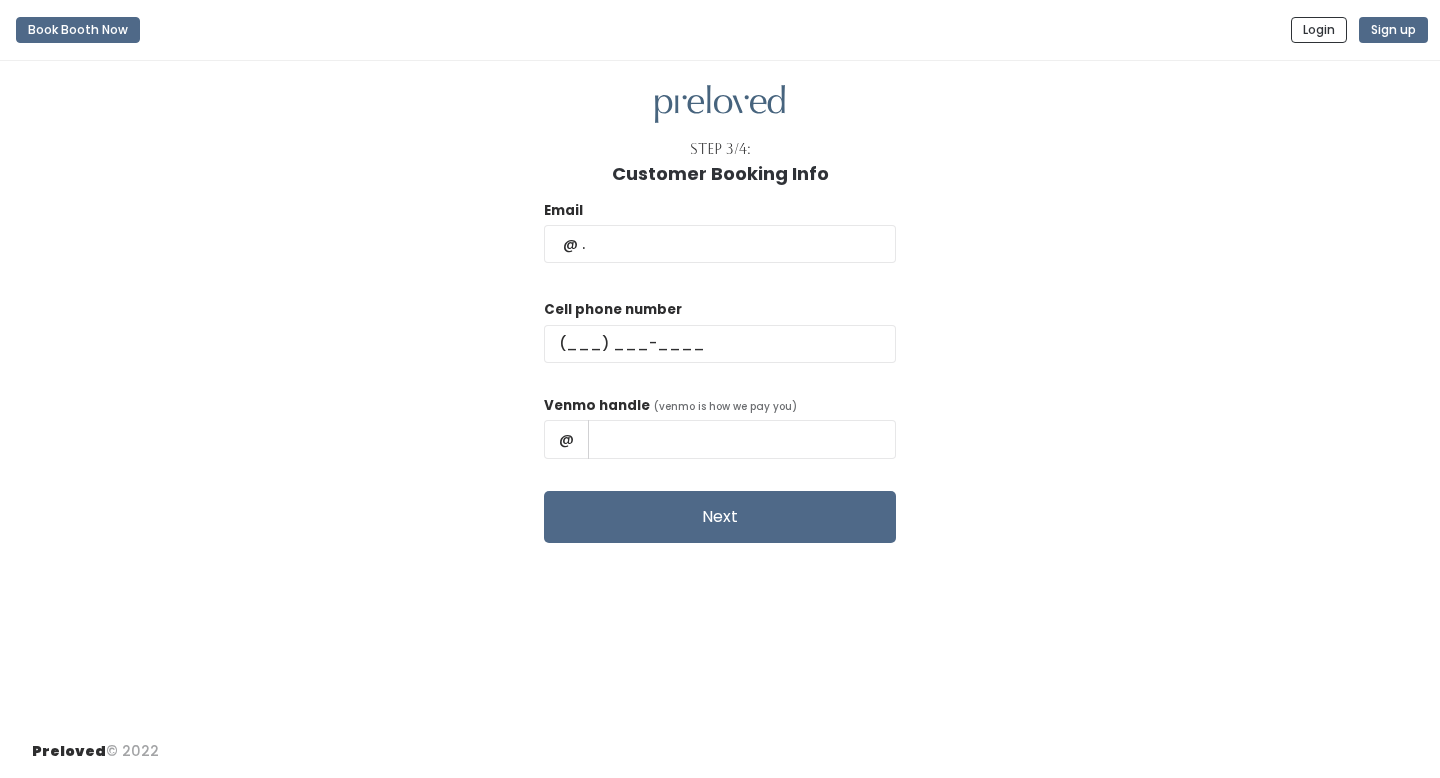scroll, scrollTop: 0, scrollLeft: 0, axis: both 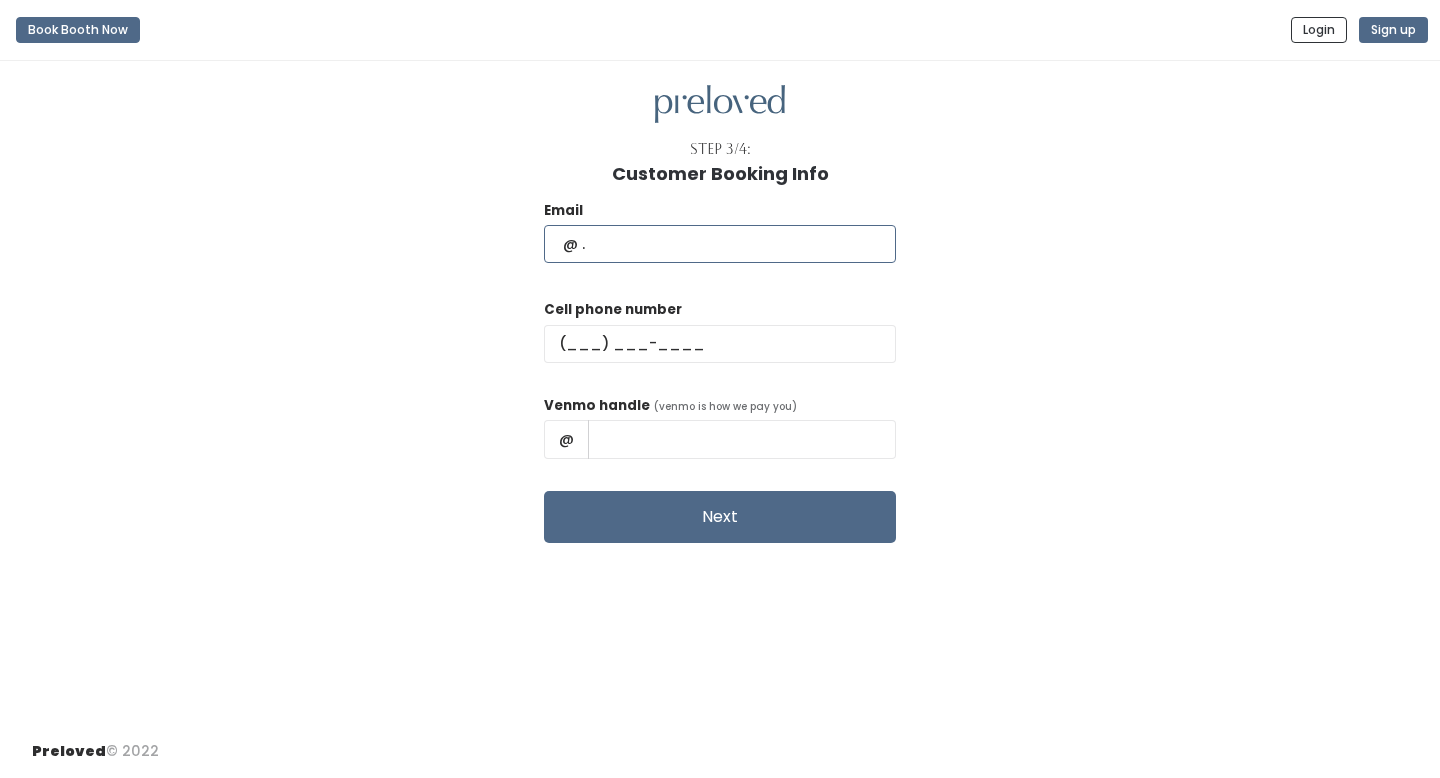 click at bounding box center (720, 244) 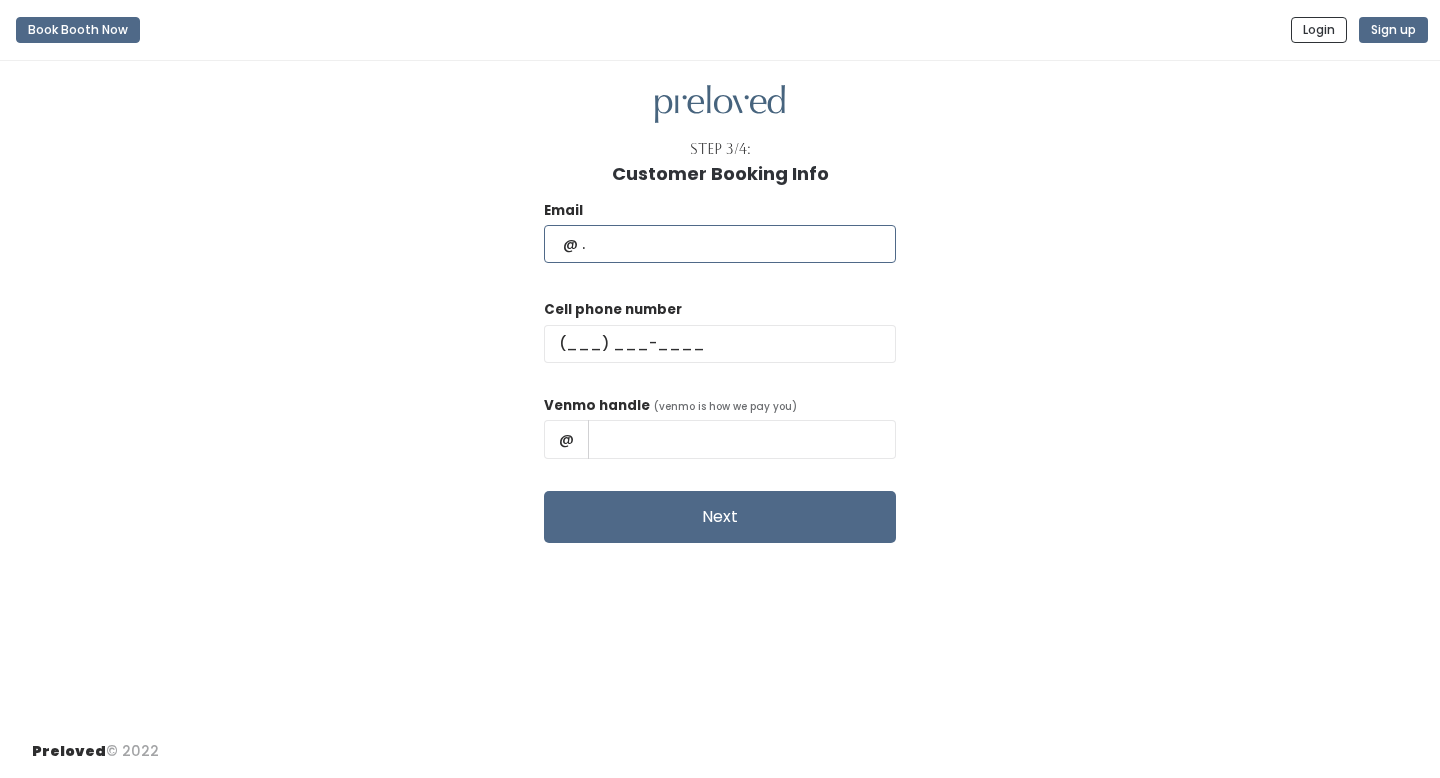 type on "lydia.mcmaster14@gmail.com" 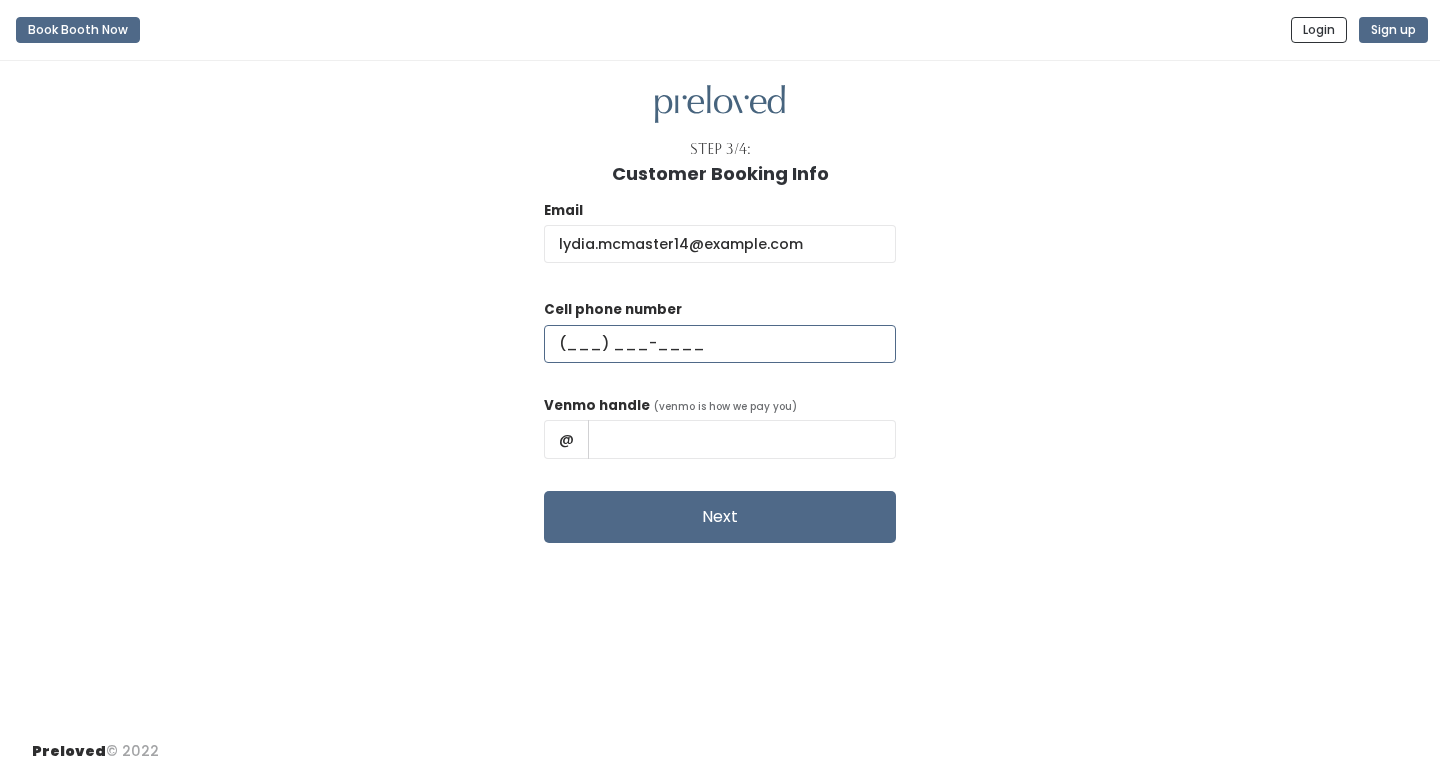 type on "(435) 421-1936" 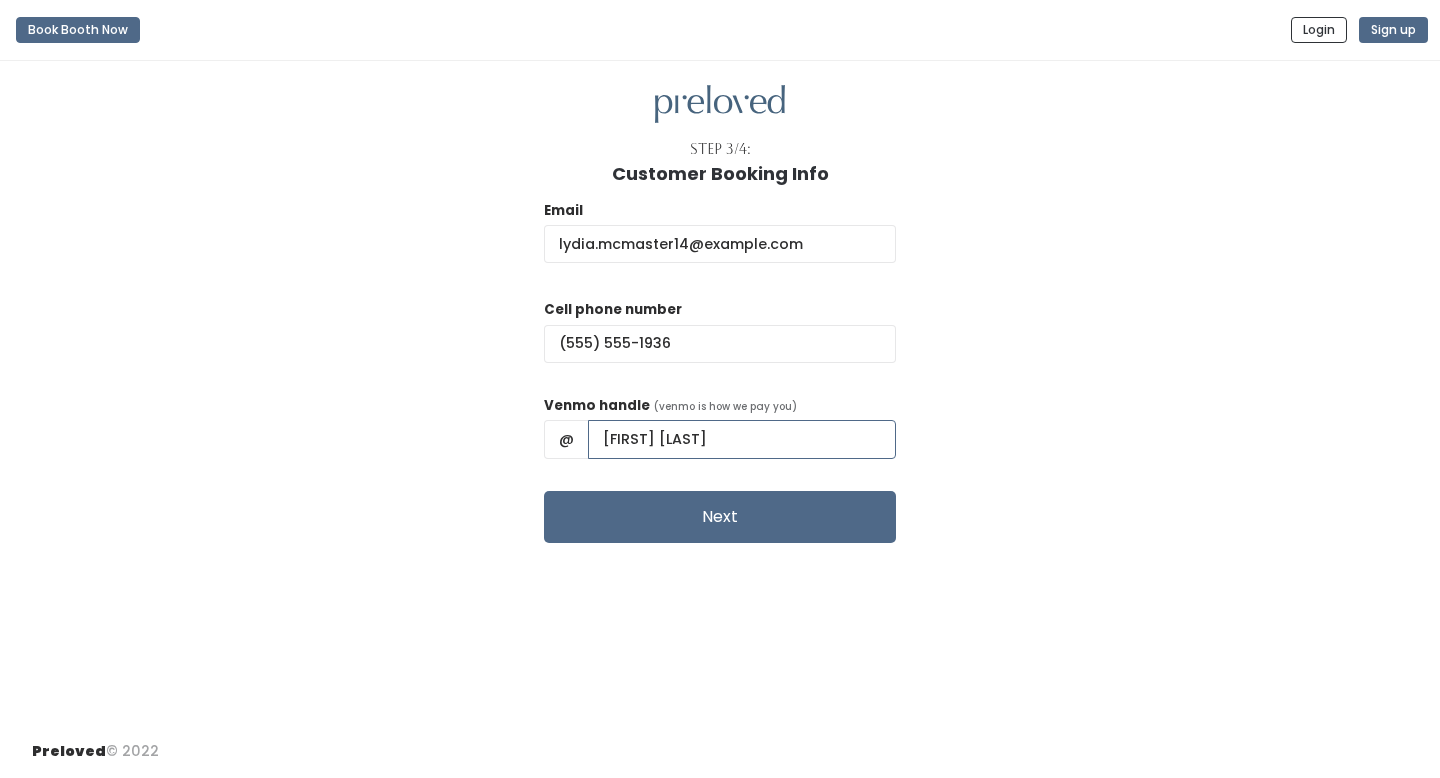click on "Lydia McMaster" at bounding box center (742, 439) 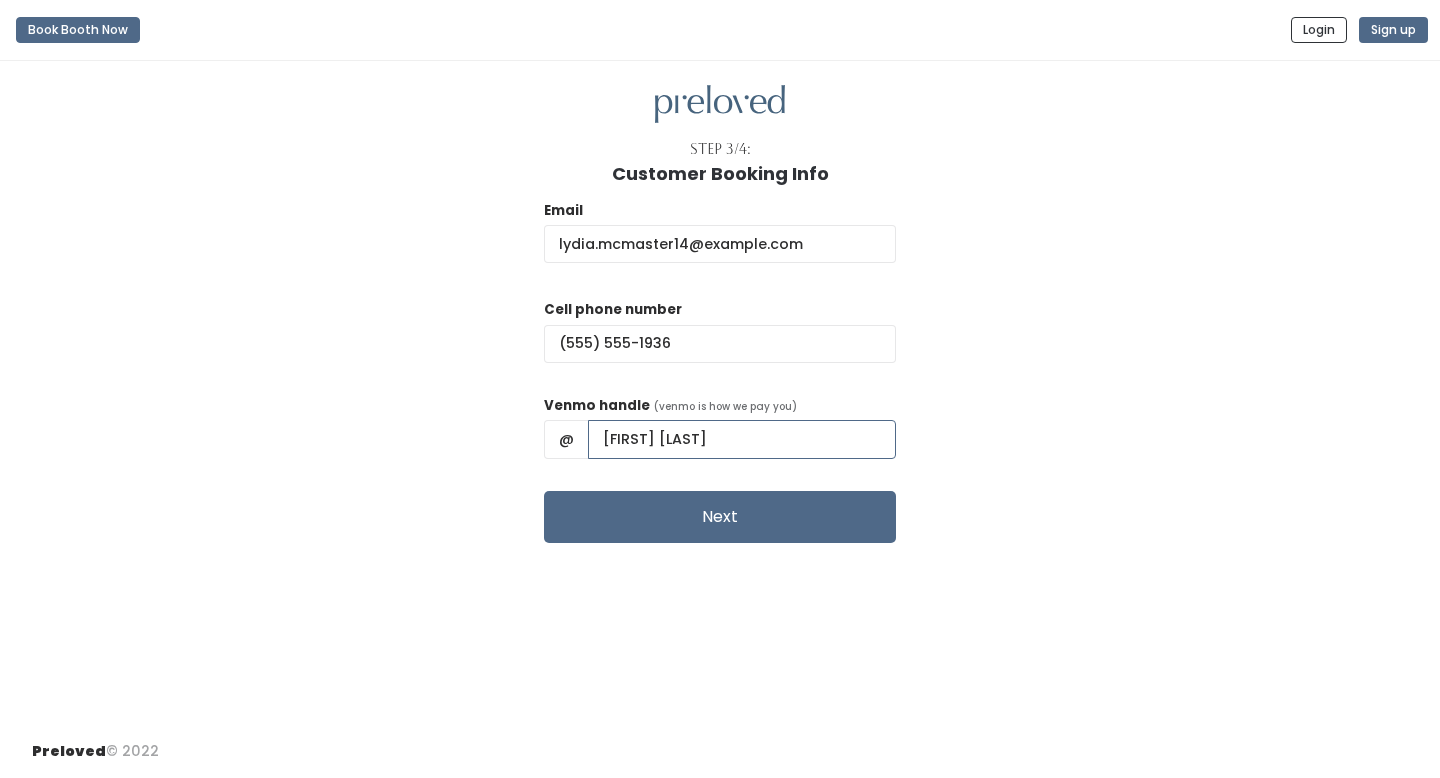 click on "Lydia McMaster" at bounding box center (742, 439) 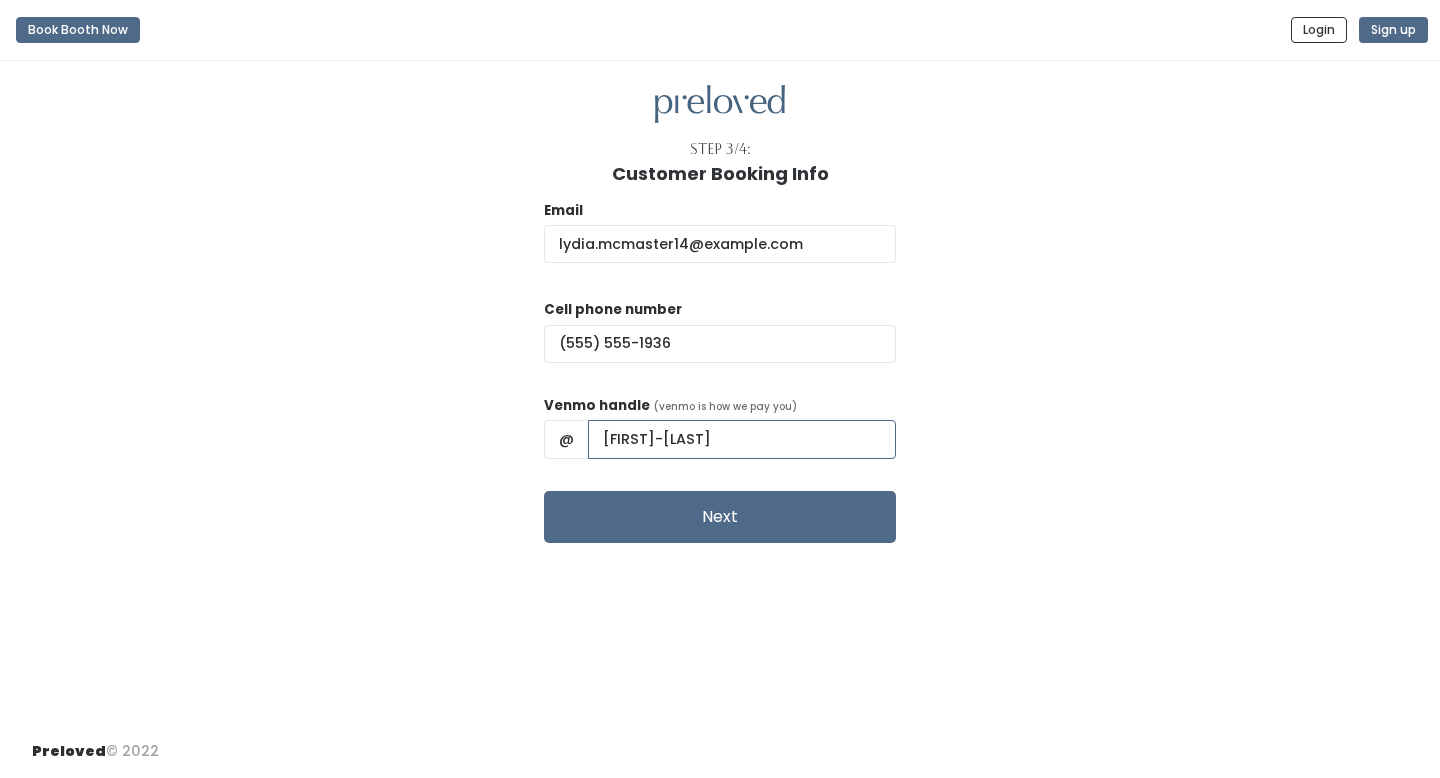 click on "Lydia-McMaster" at bounding box center (742, 439) 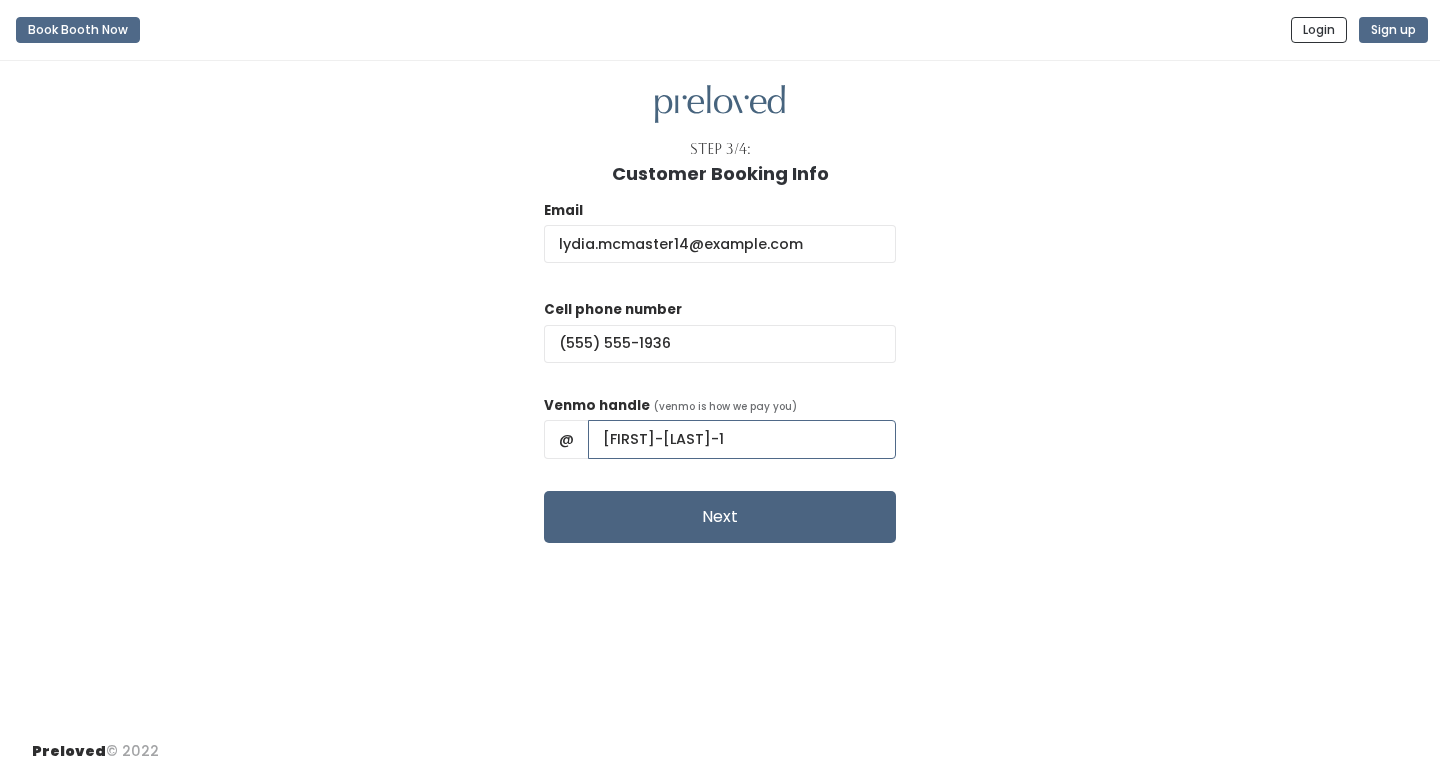 type on "Lydia-McMaster-1" 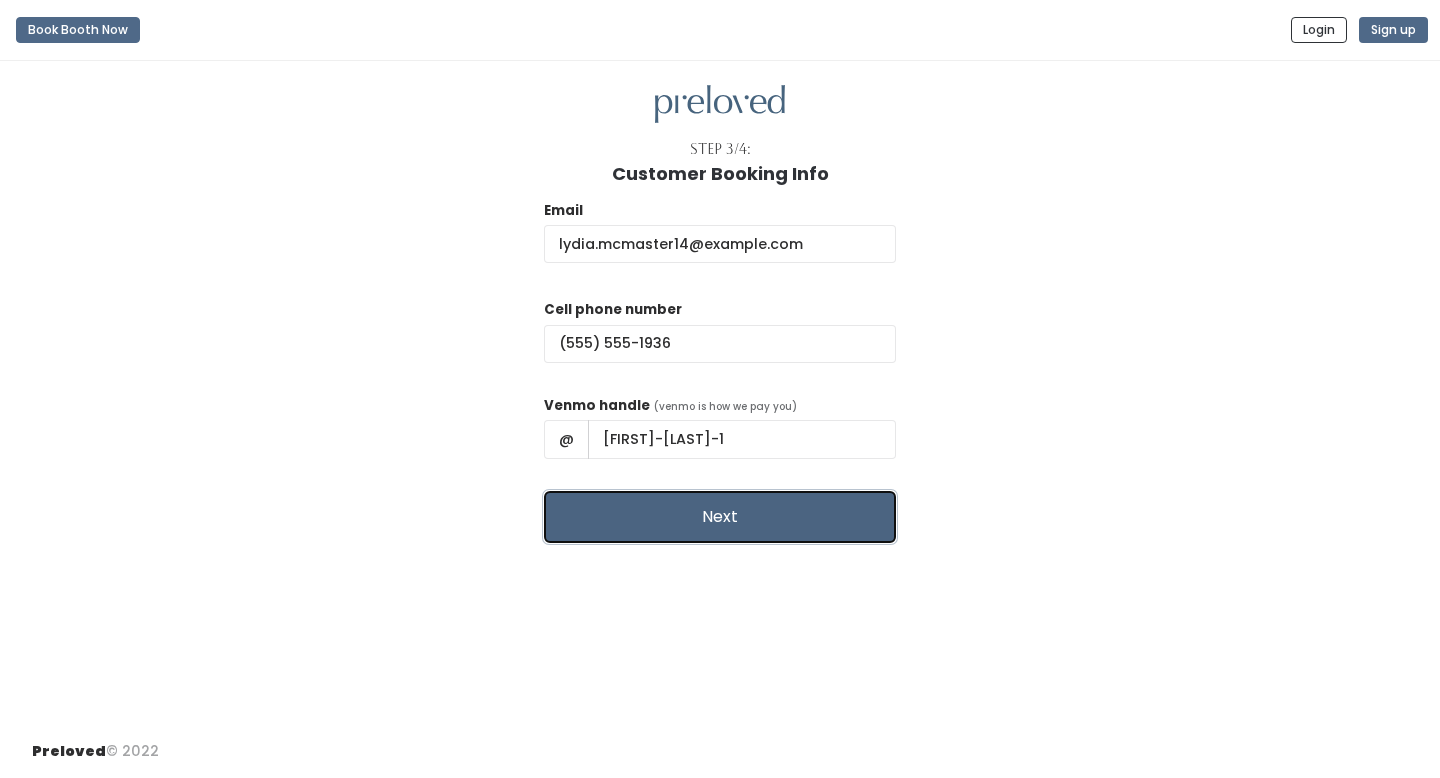 click on "Next" at bounding box center (720, 517) 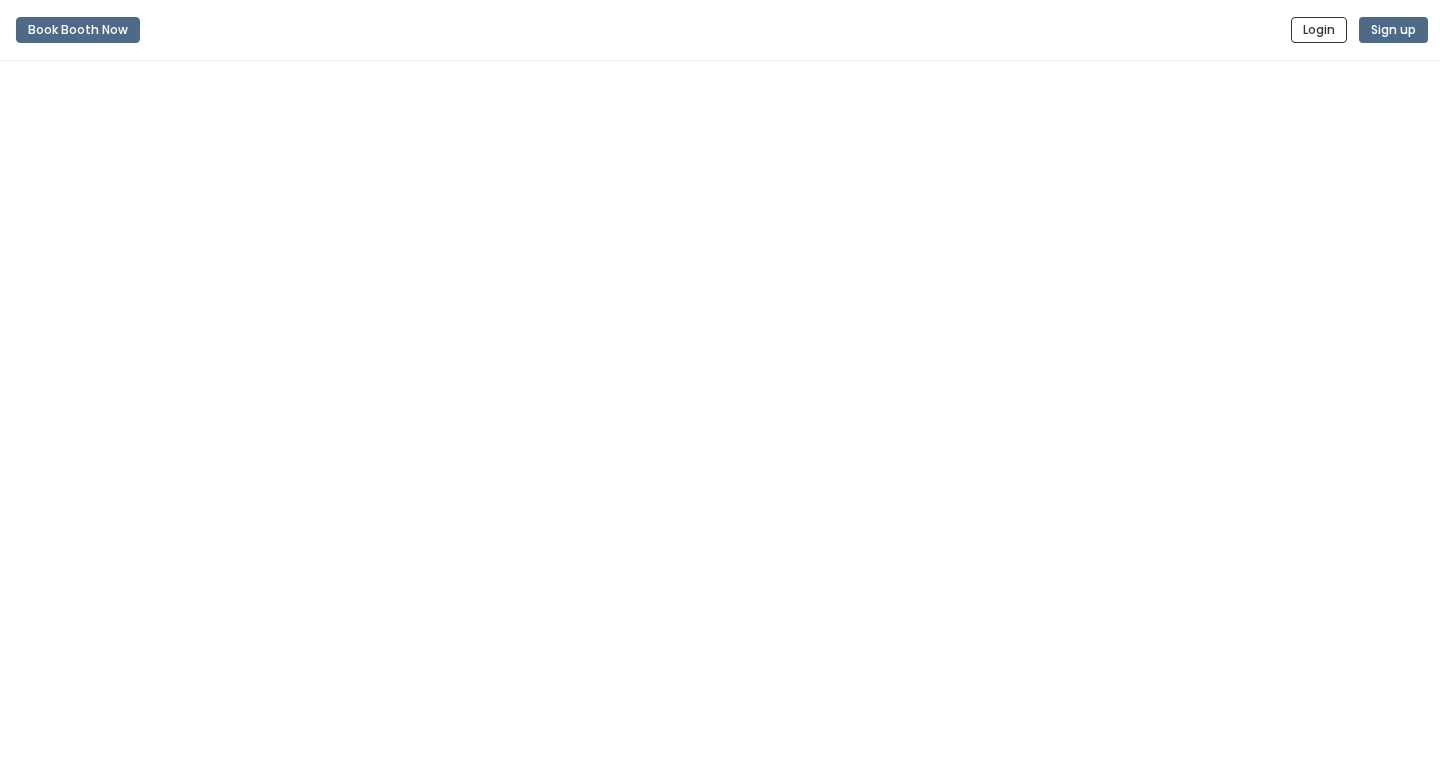 scroll, scrollTop: 0, scrollLeft: 0, axis: both 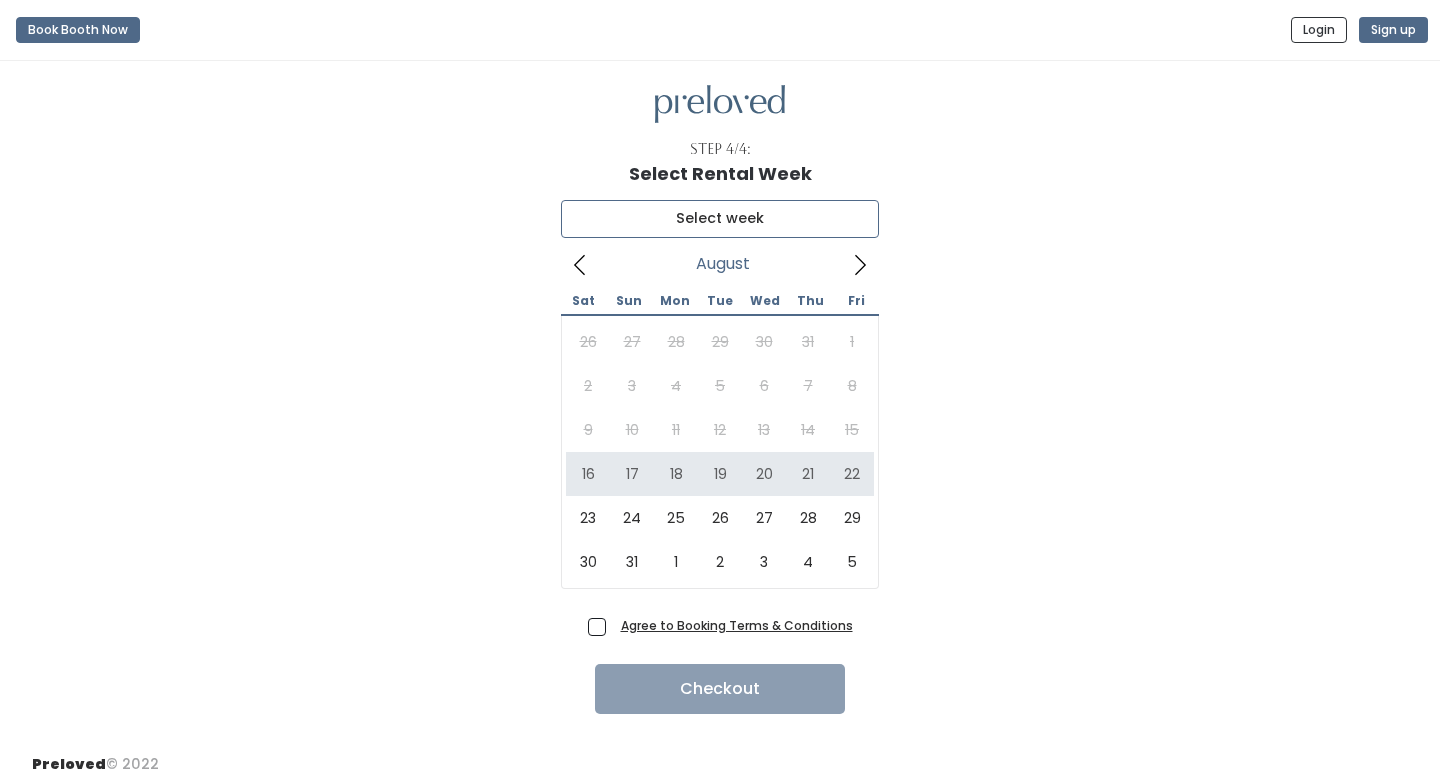 type on "[DATE] to [DATE]" 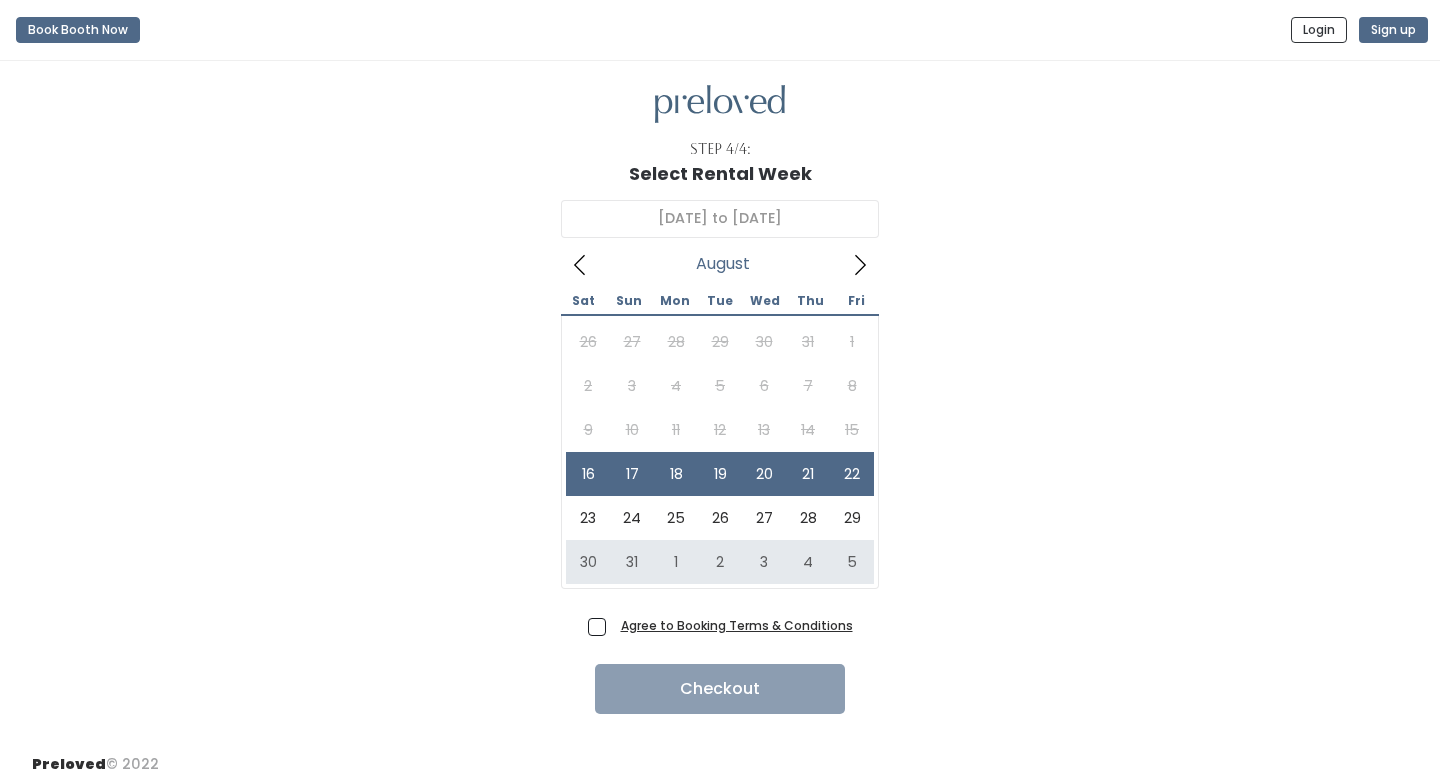 click on "Agree to Booking Terms & Conditions" at bounding box center (733, 625) 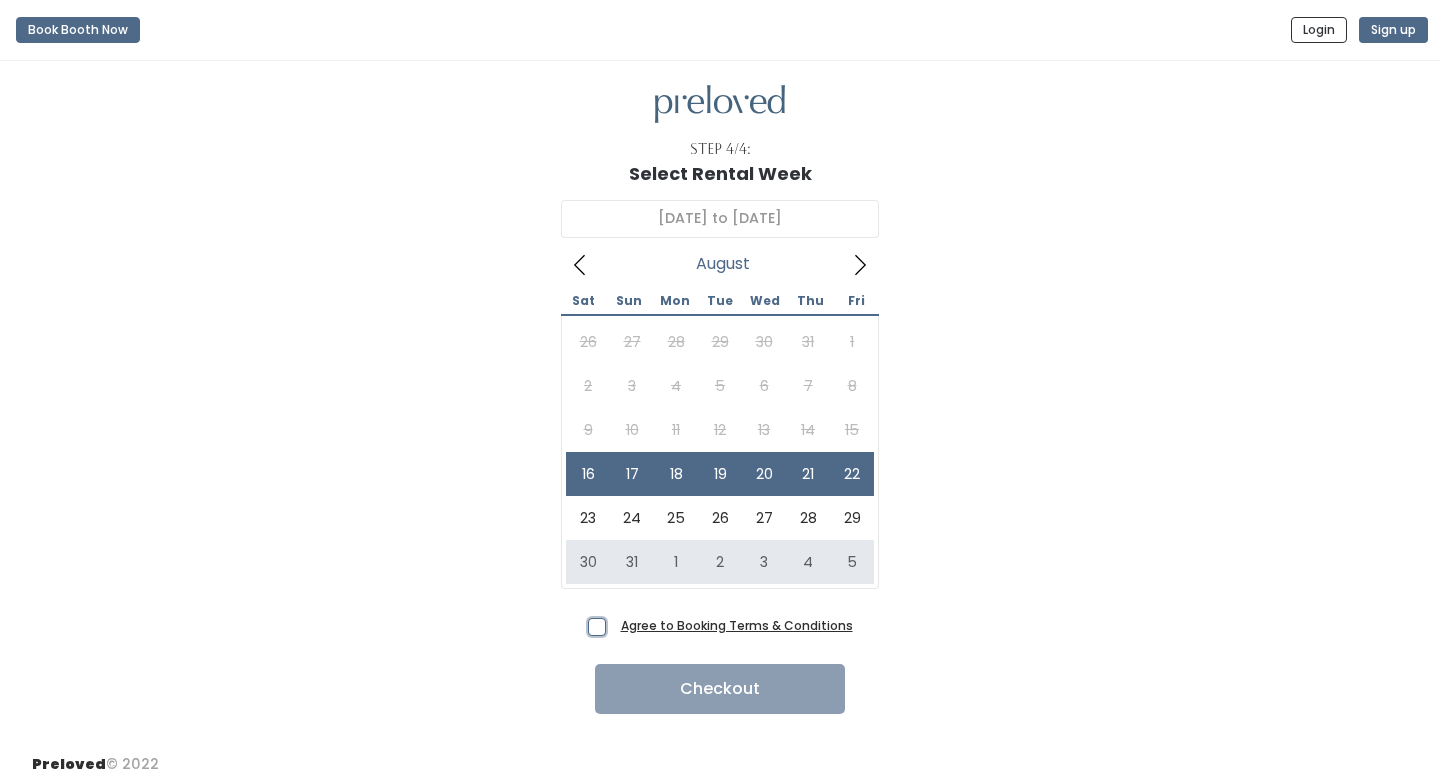 checkbox on "true" 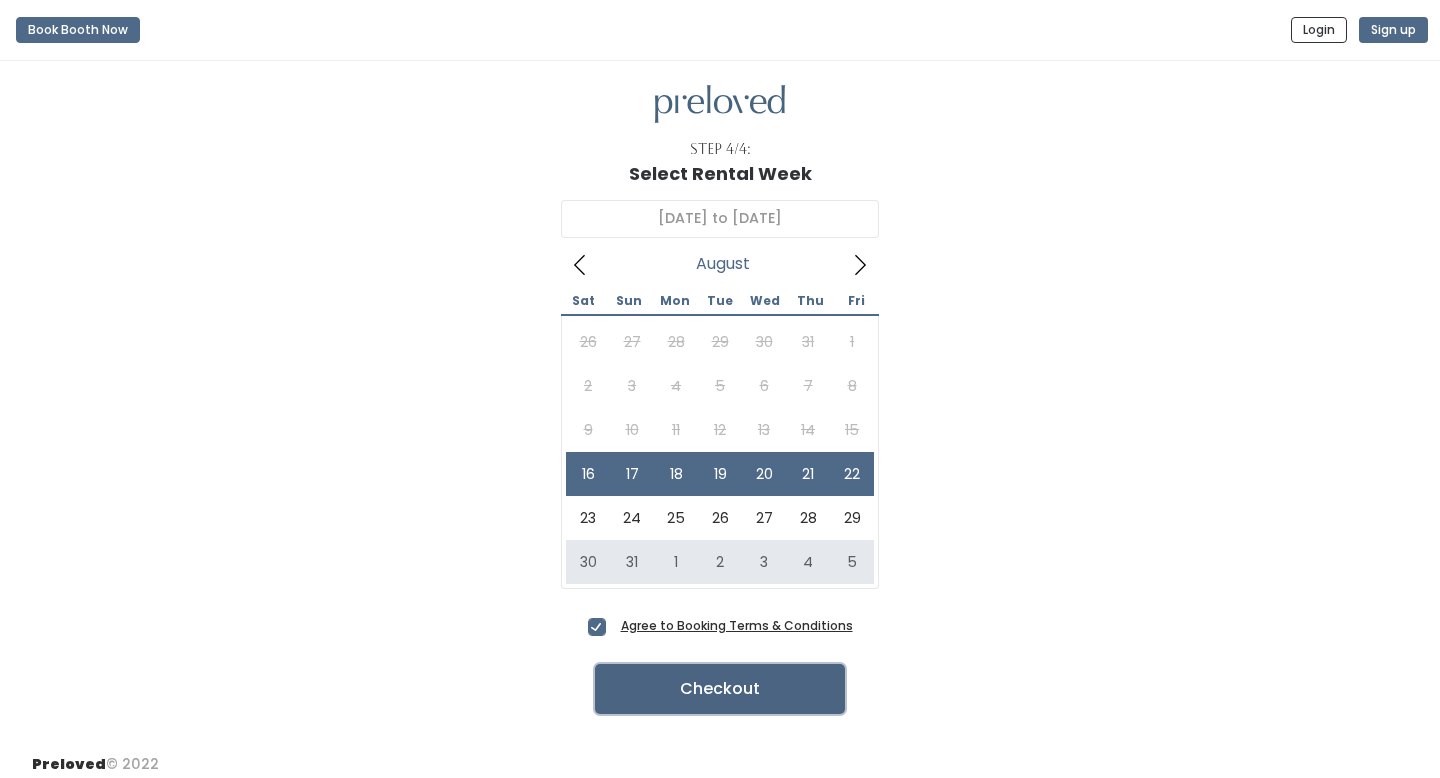 click on "Checkout" at bounding box center [720, 689] 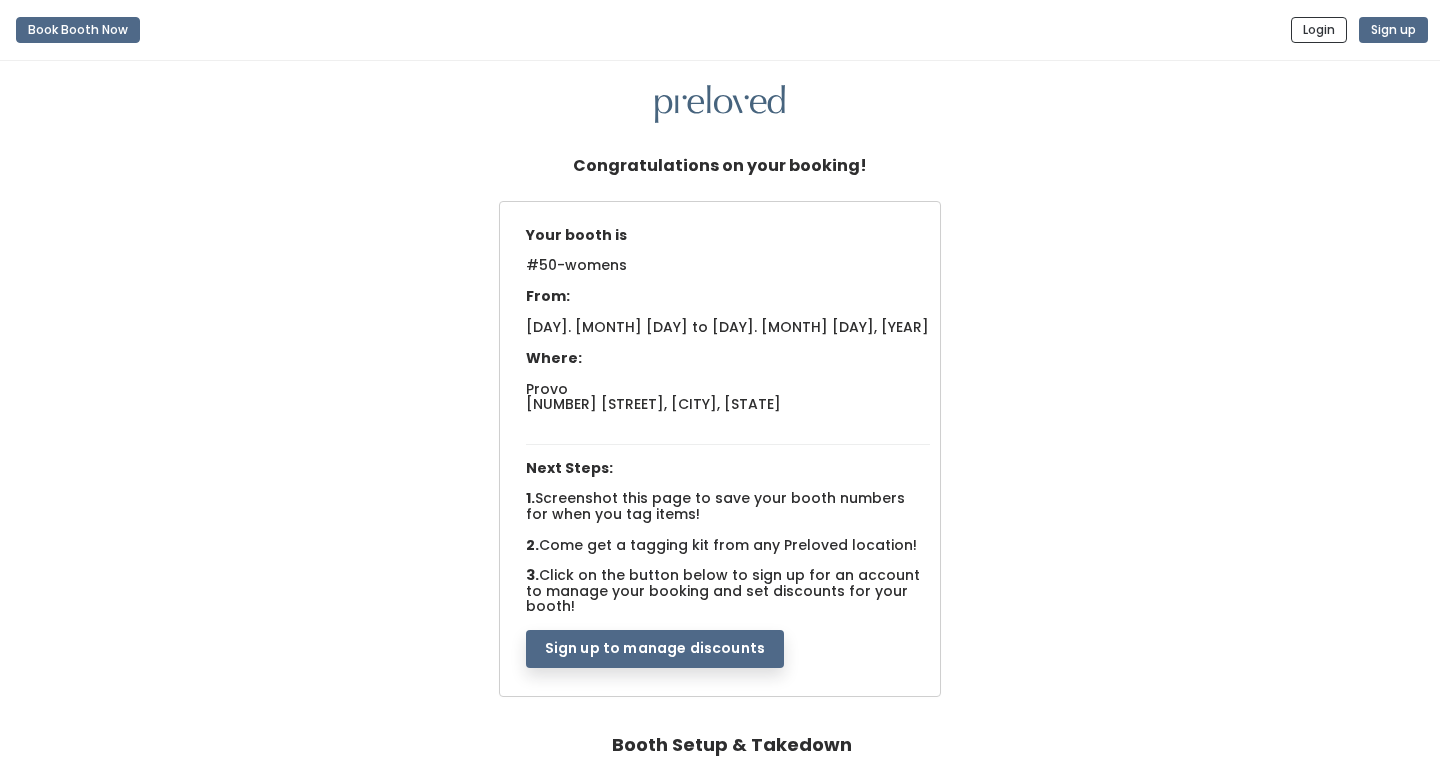 scroll, scrollTop: 0, scrollLeft: 0, axis: both 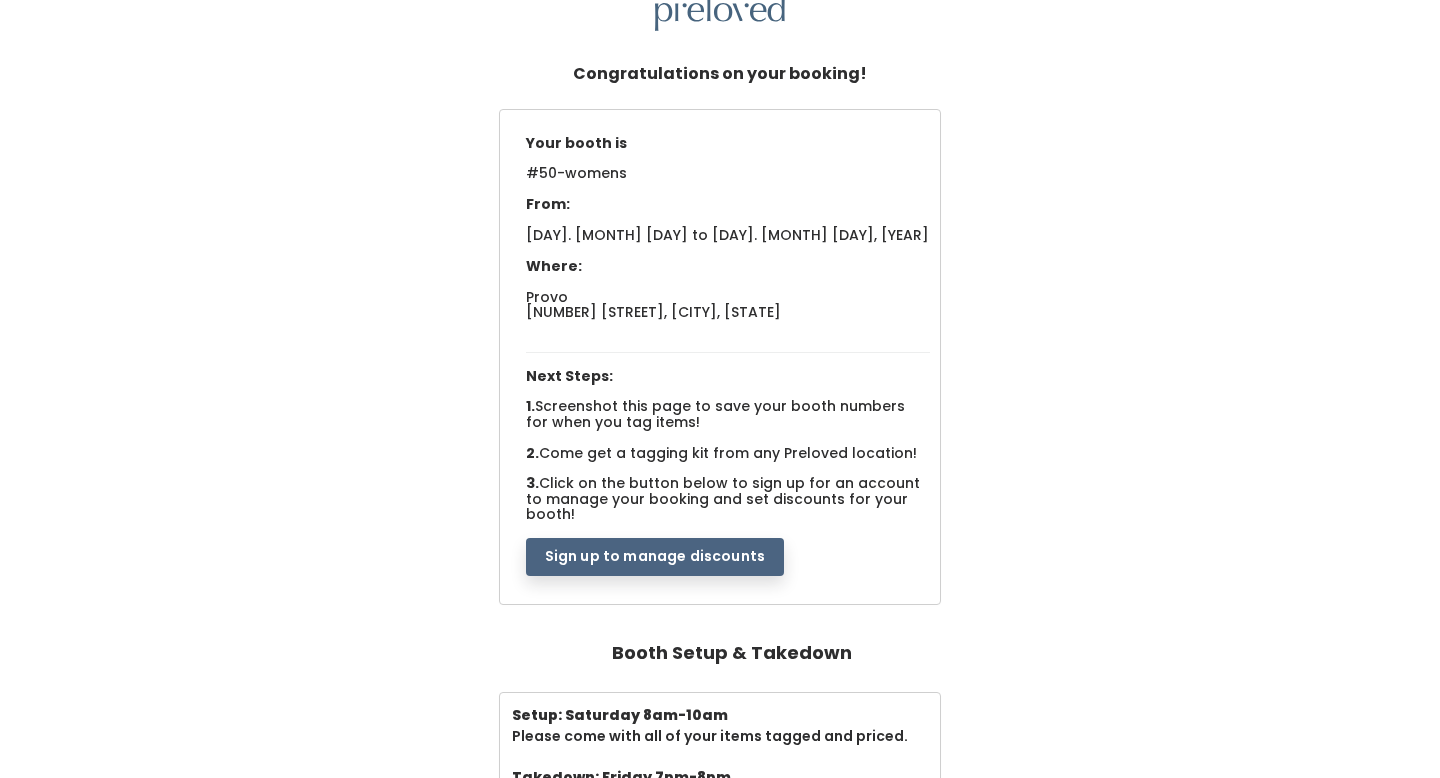 click on "Sign up to manage discounts" at bounding box center (655, 557) 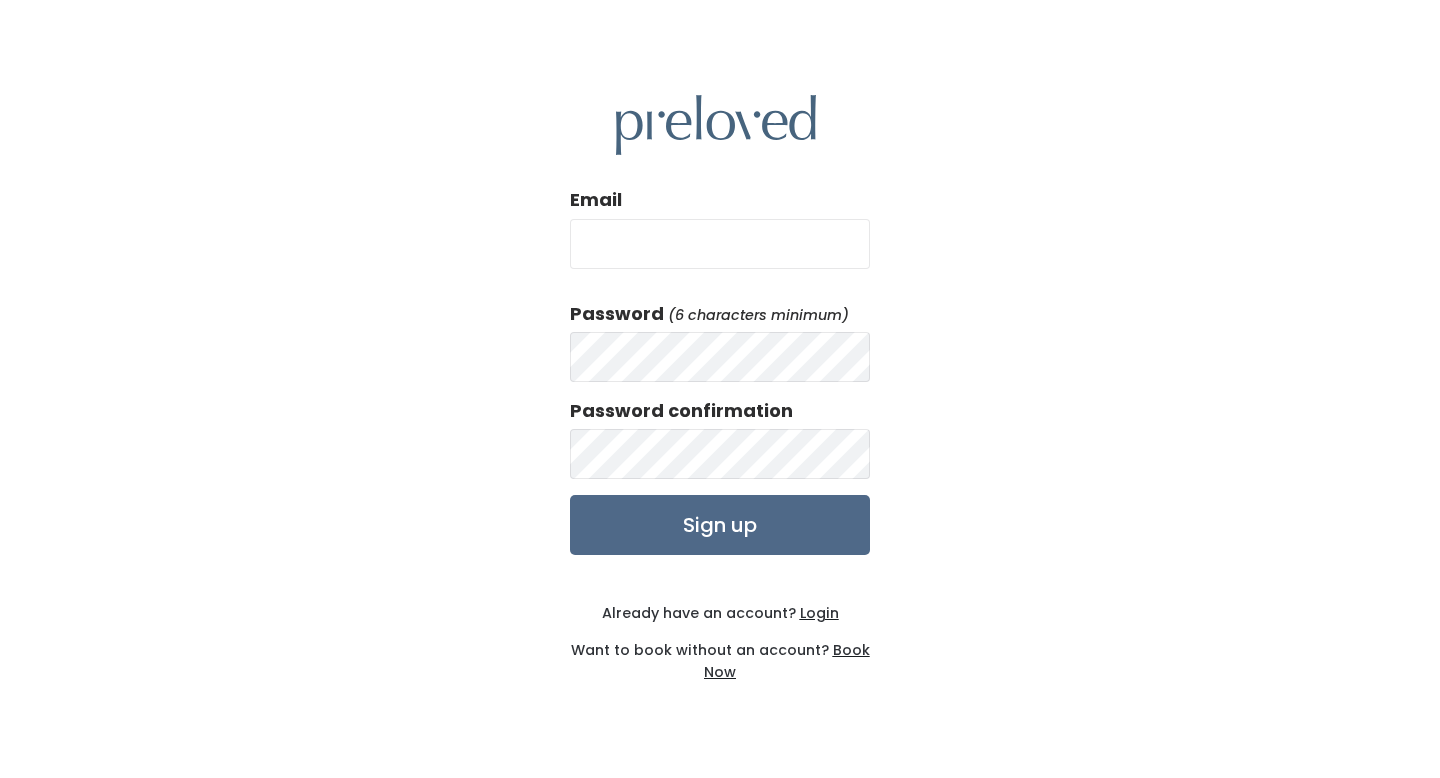 scroll, scrollTop: 0, scrollLeft: 0, axis: both 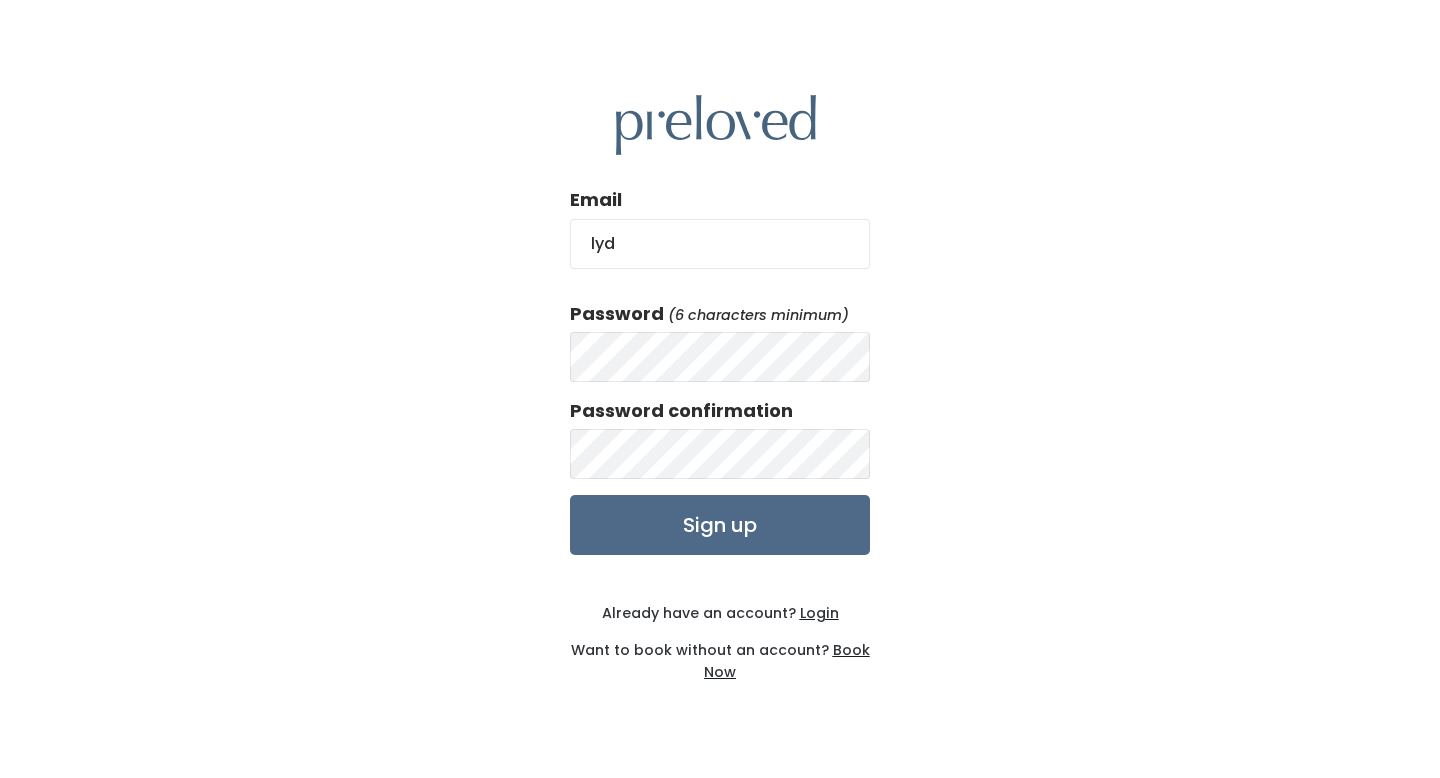 type on "[EMAIL]" 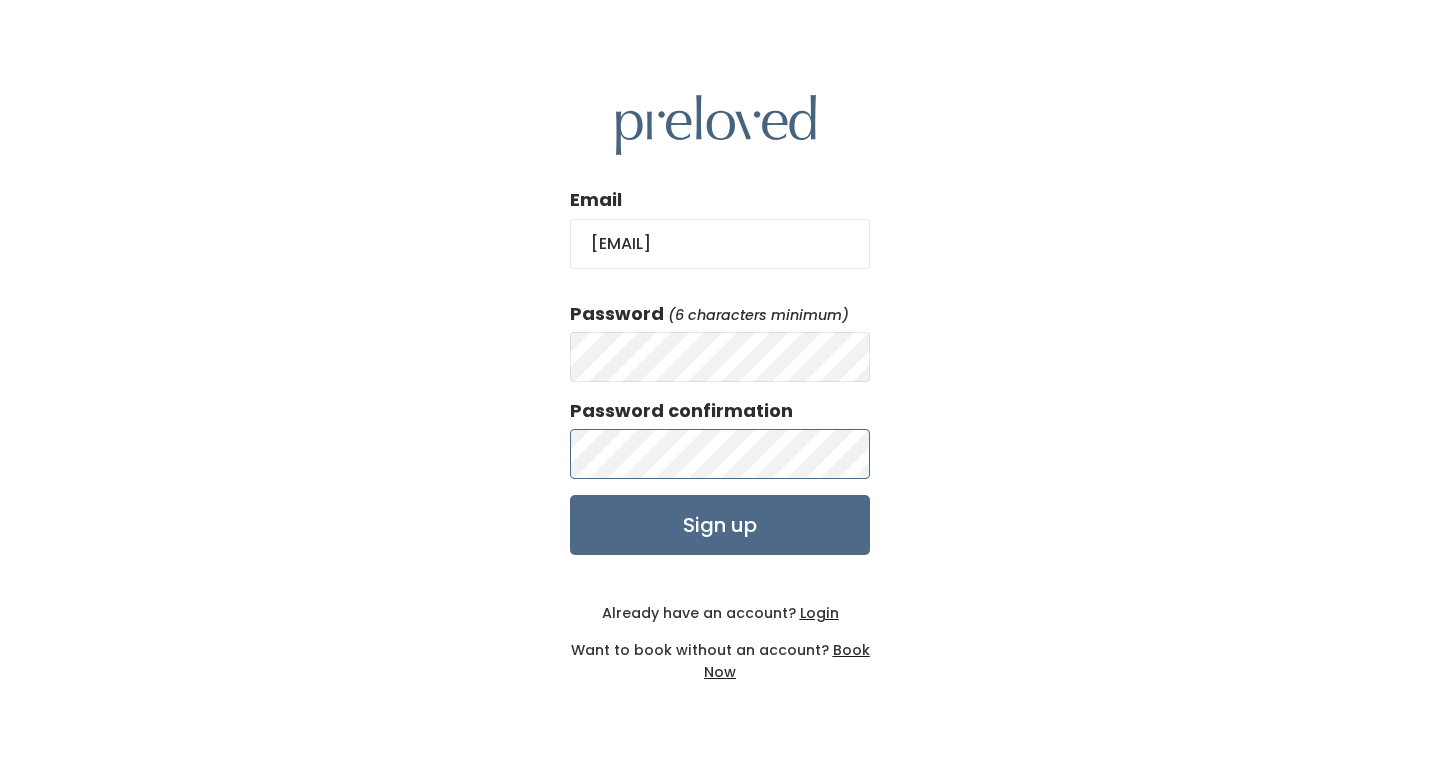 click on "Sign up" at bounding box center (720, 525) 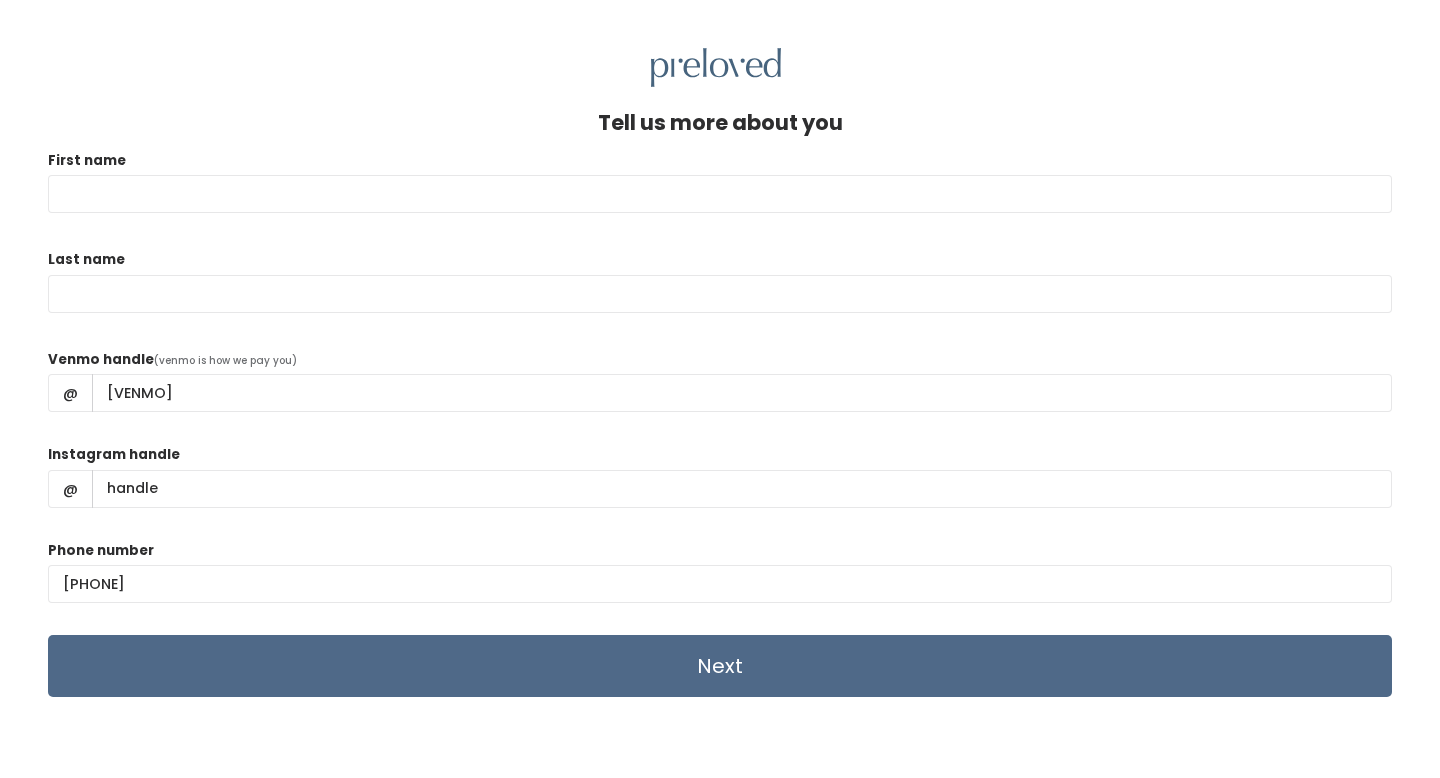 scroll, scrollTop: 0, scrollLeft: 0, axis: both 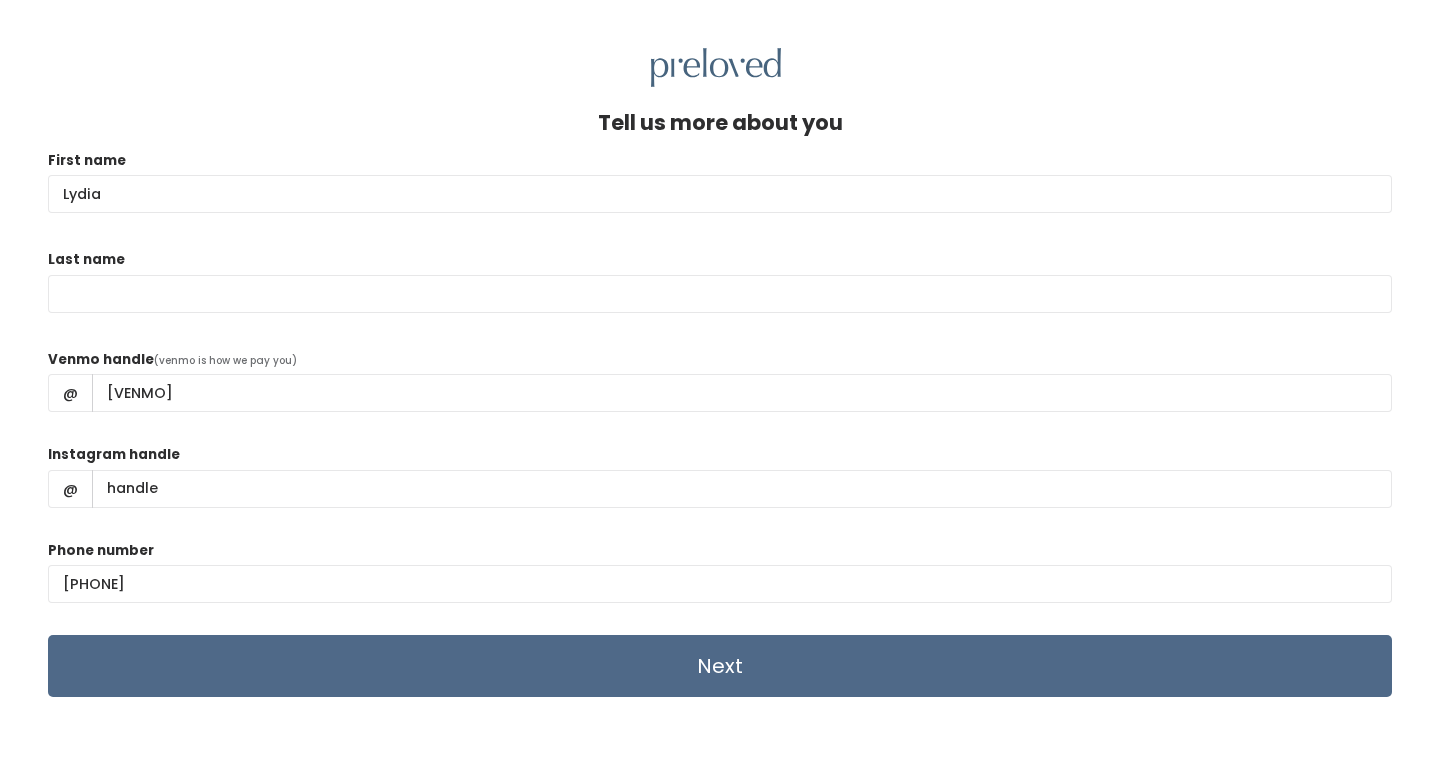 type on "lydia.mcmaster14@gmail.com" 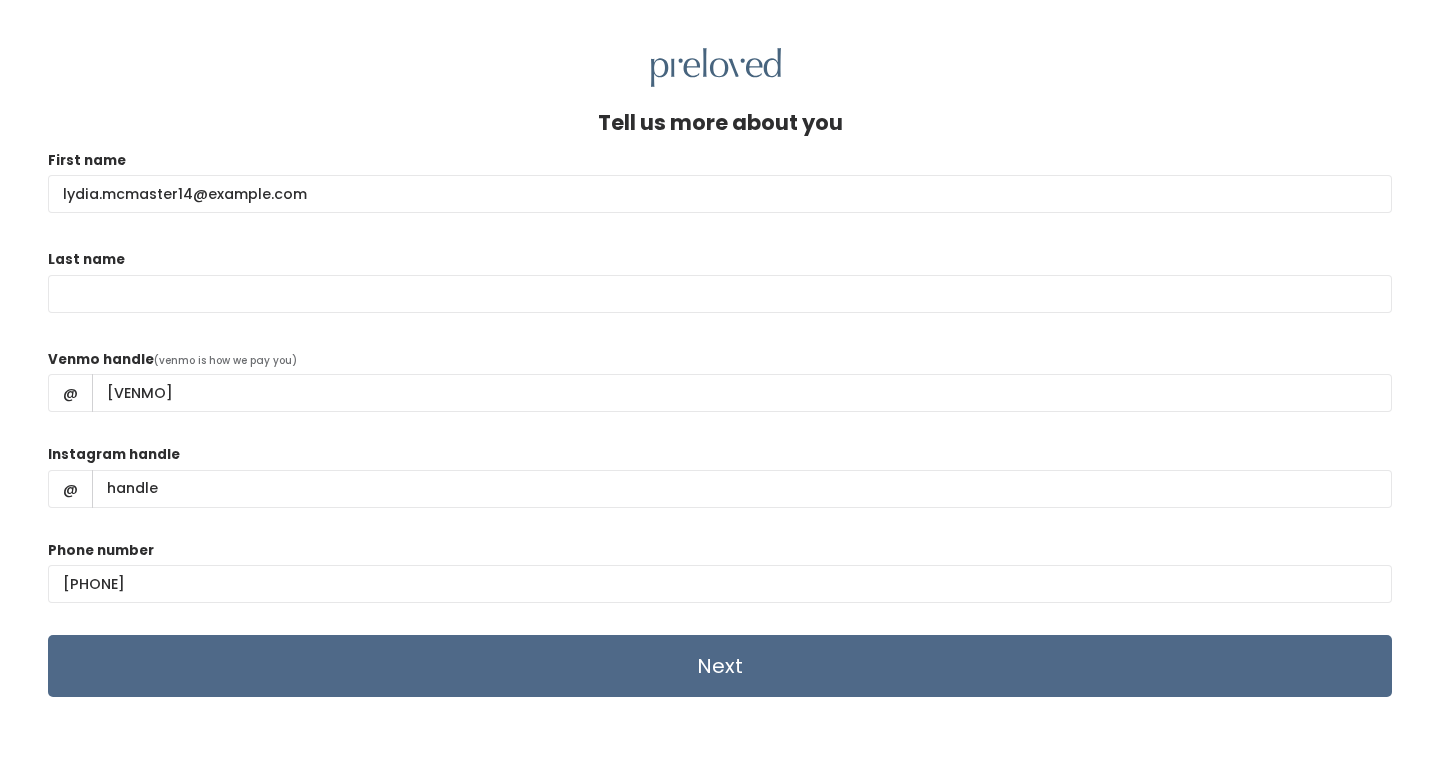 type on "McMaster" 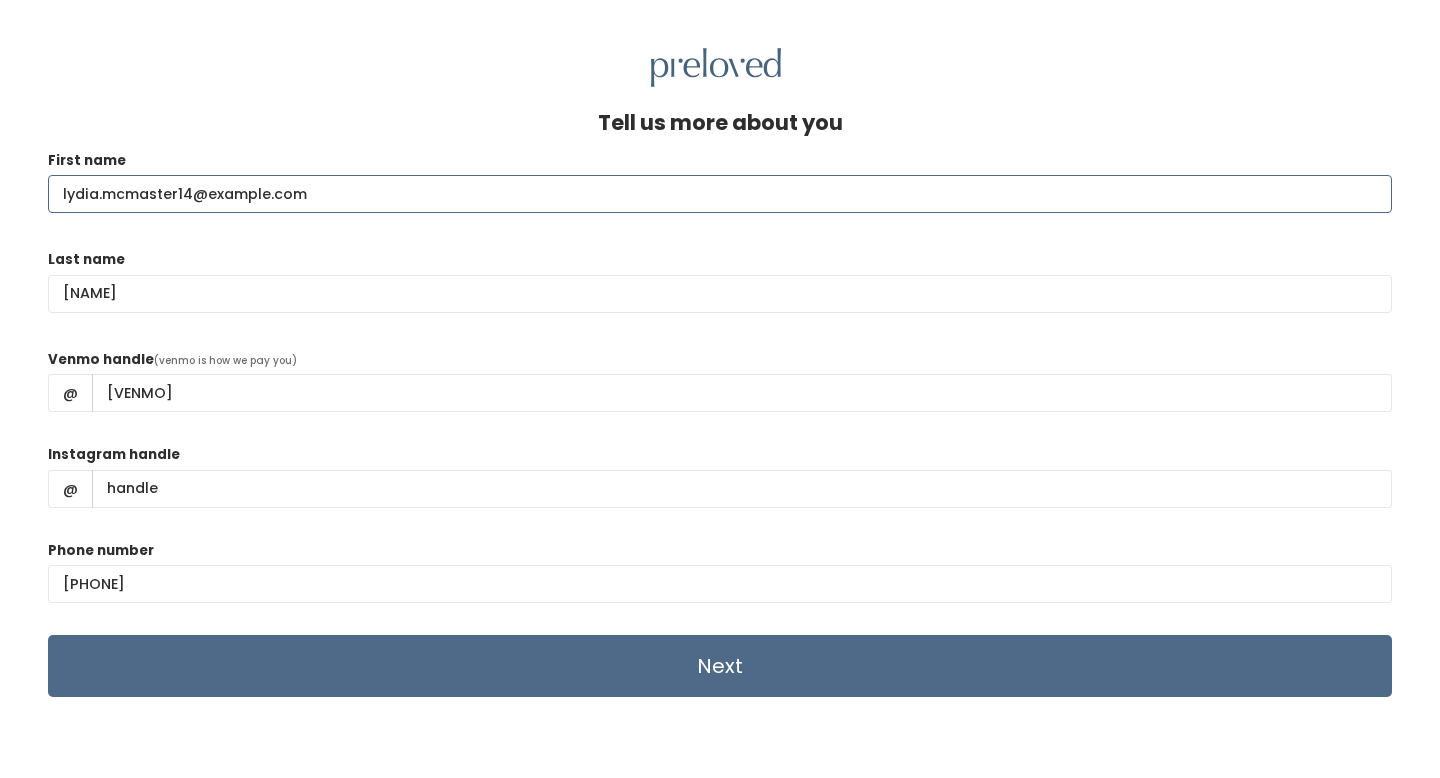 click on "lydia.mcmaster14@gmail.com" at bounding box center [720, 194] 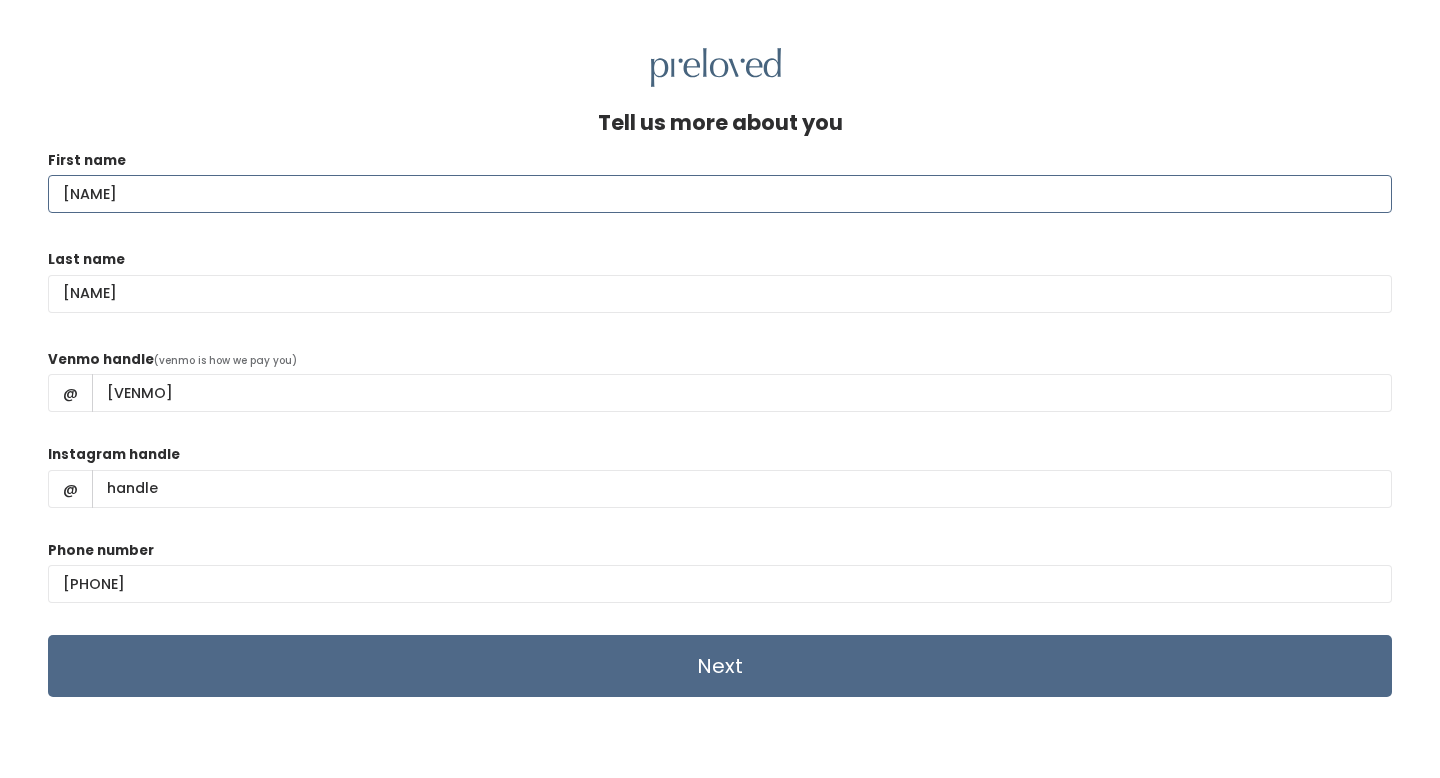 type on "lydia" 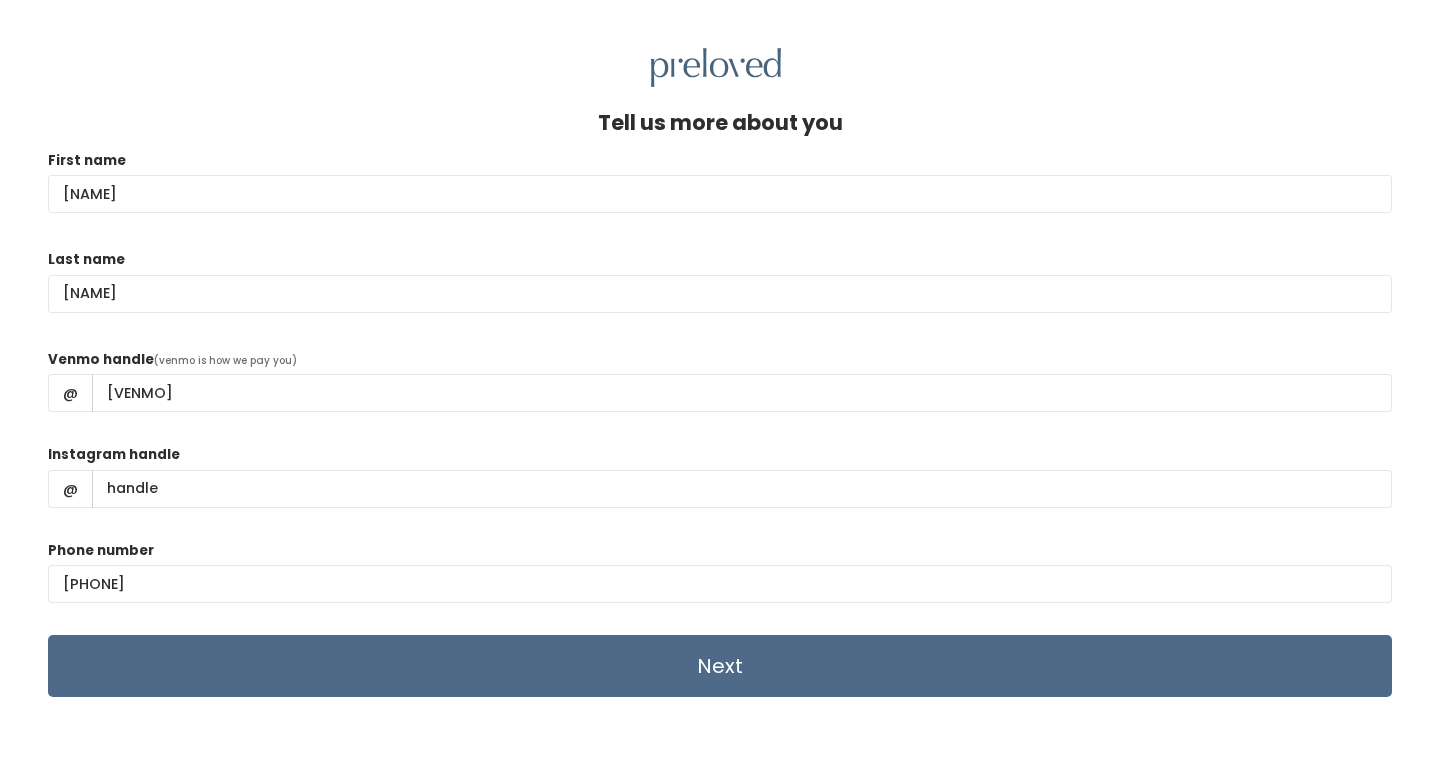 click on "Tell us more about you
First name
lydia
Last name
McMaster
Venmo handle  (venmo is how we pay you)
@
lydia-mcmaster-1
Instagram handle
@
Phone number
(435) 421-1936
Next" at bounding box center [720, 476] 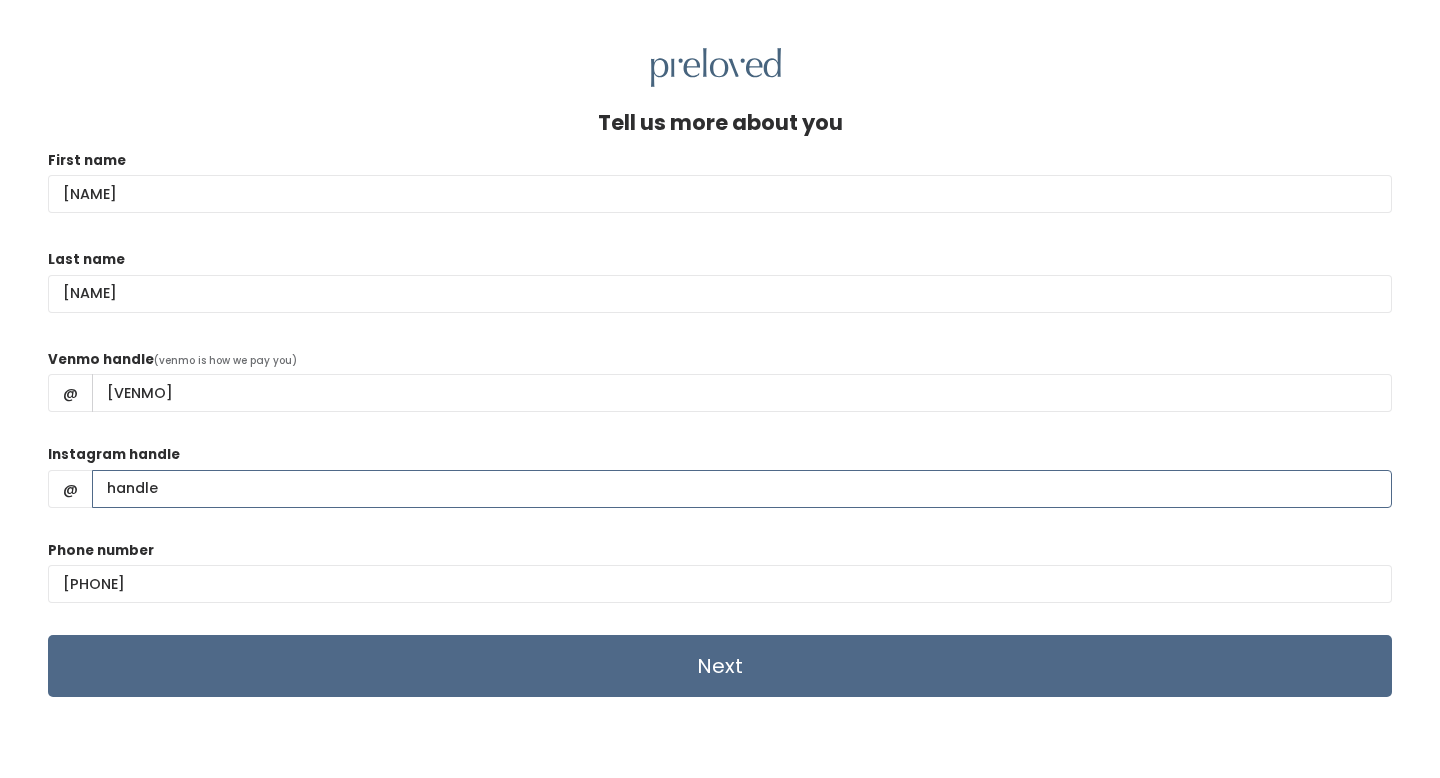 click on "Instagram handle" at bounding box center [742, 489] 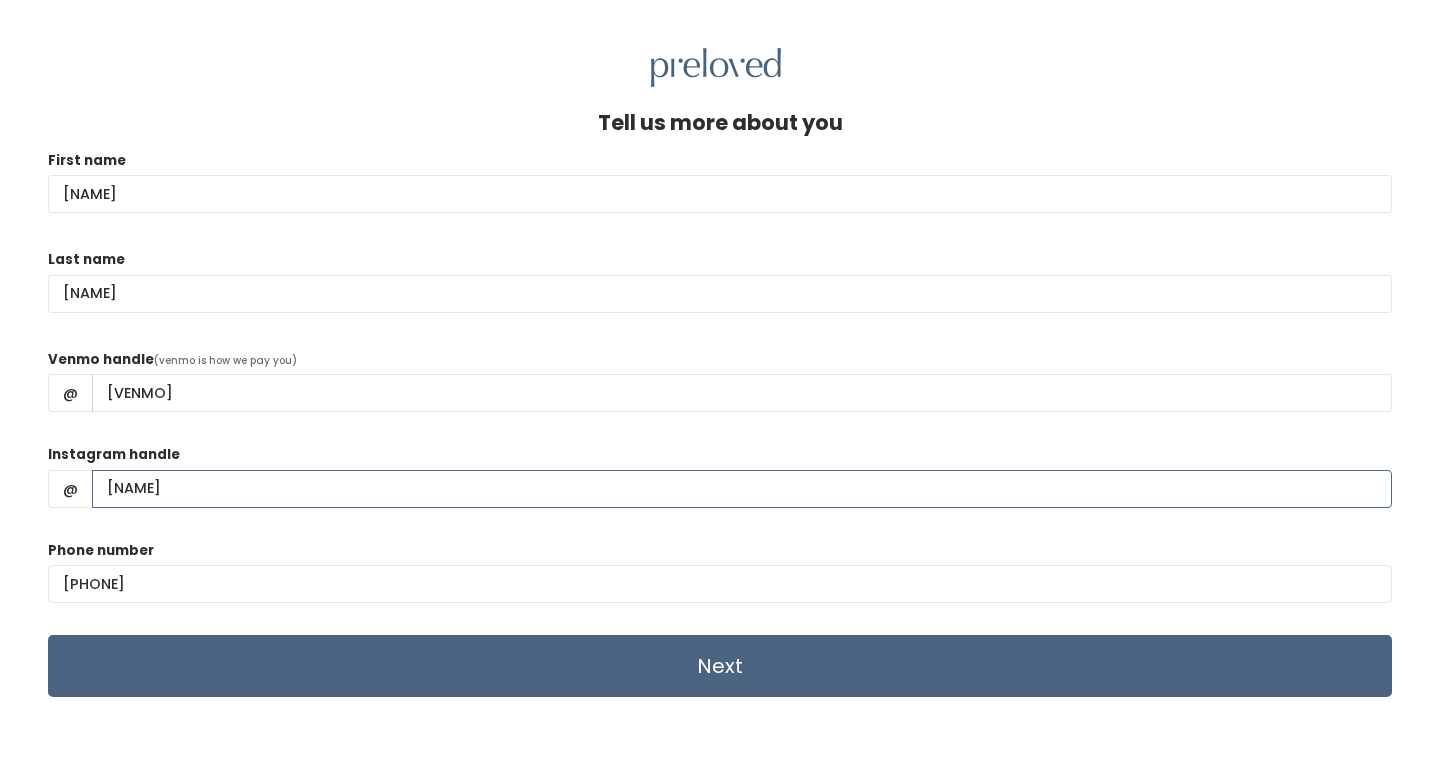 type on "lydis__master" 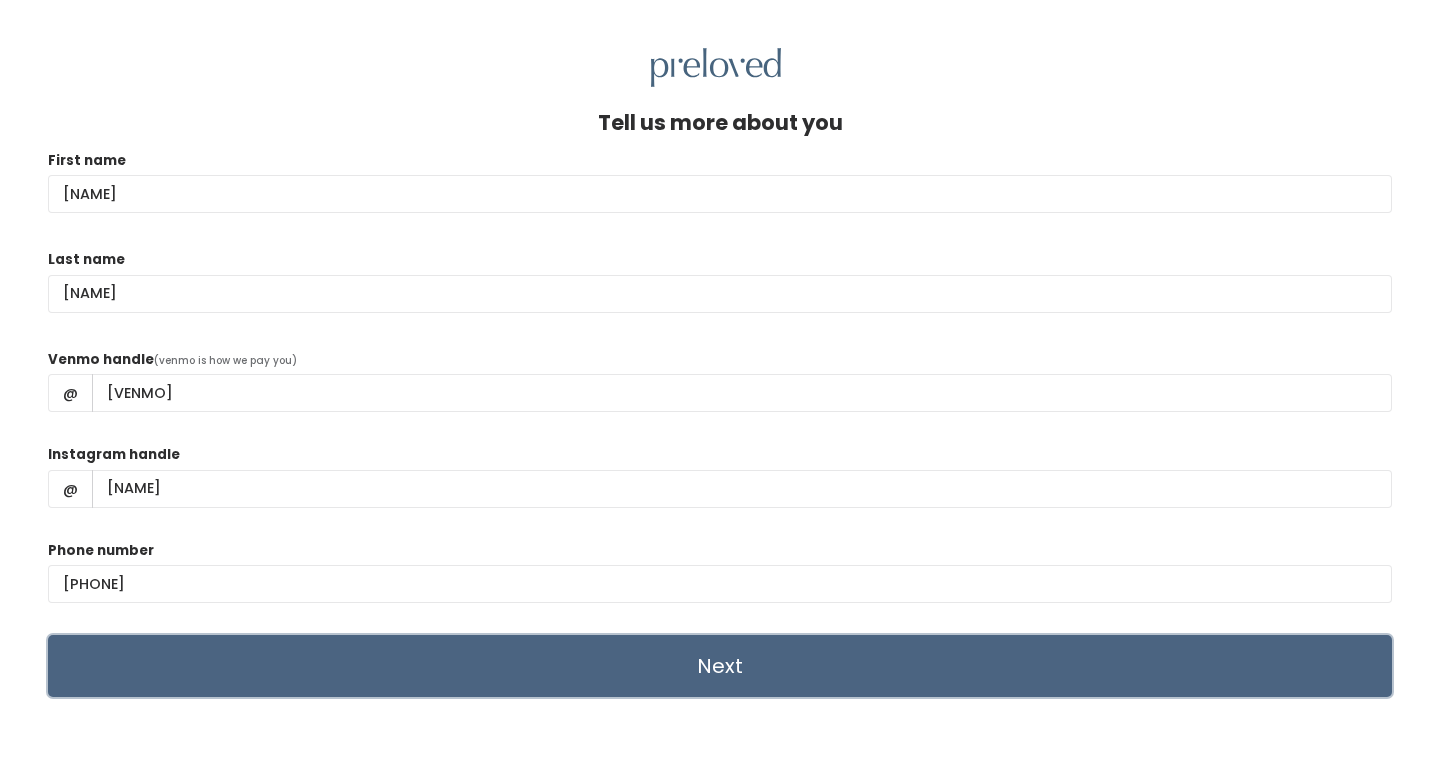 click on "Next" at bounding box center (720, 666) 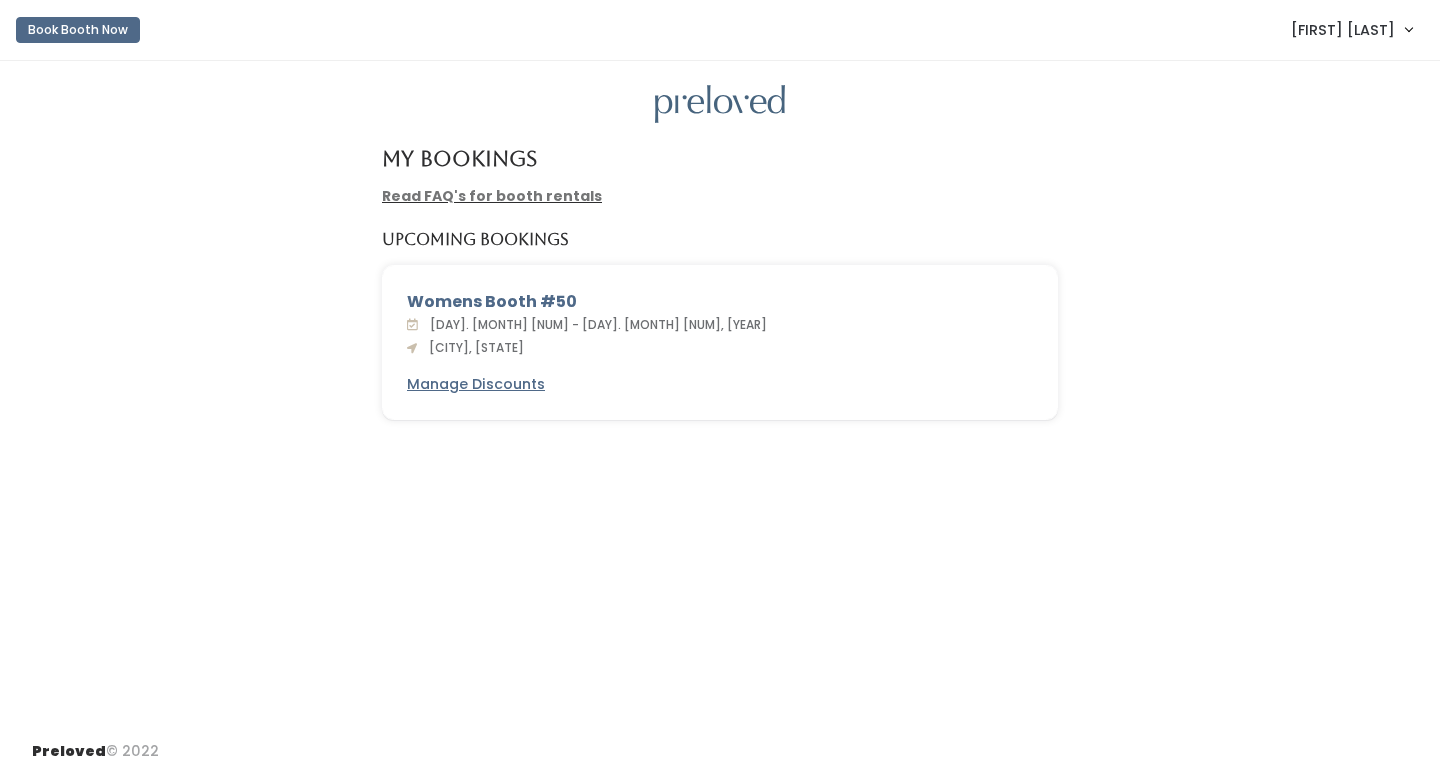 scroll, scrollTop: 0, scrollLeft: 0, axis: both 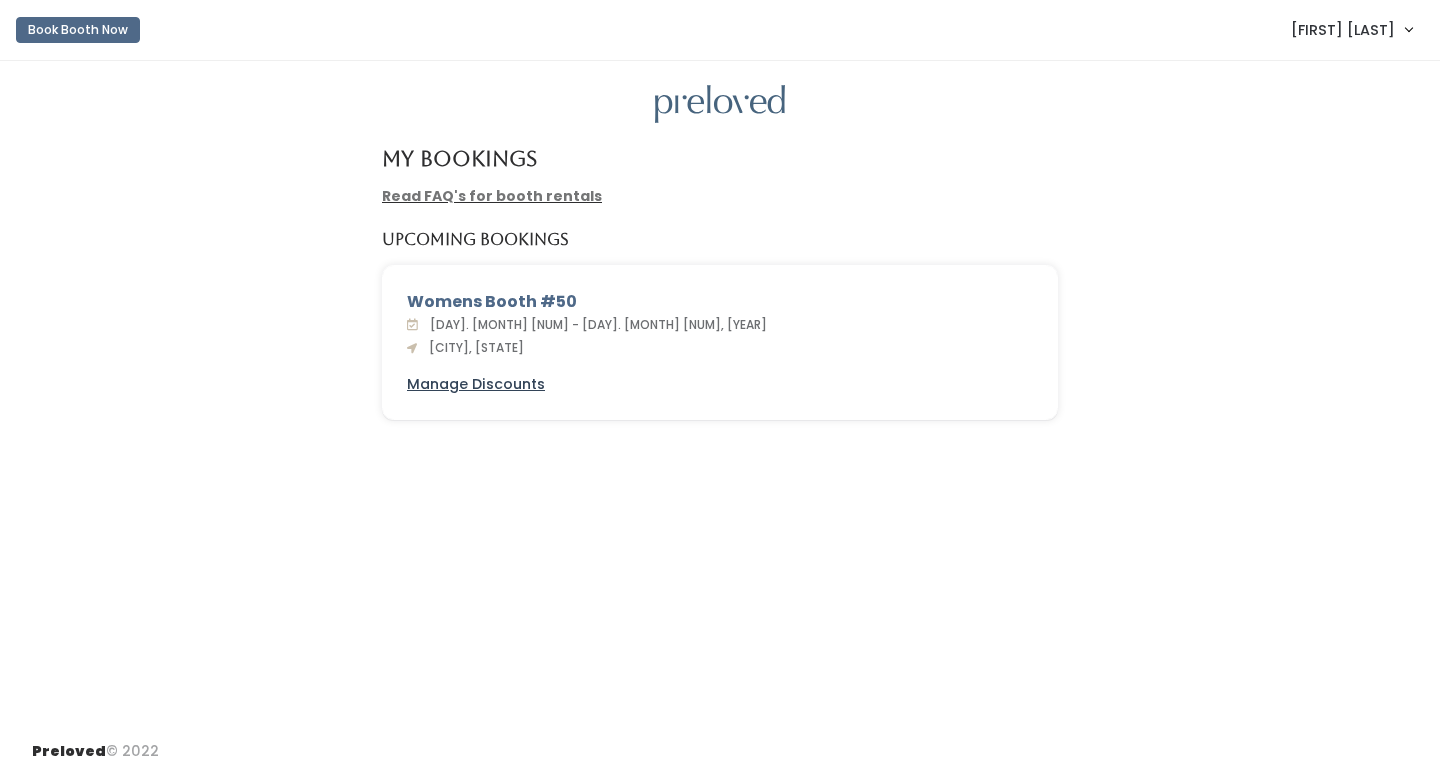 click on "Manage Discounts" at bounding box center (476, 384) 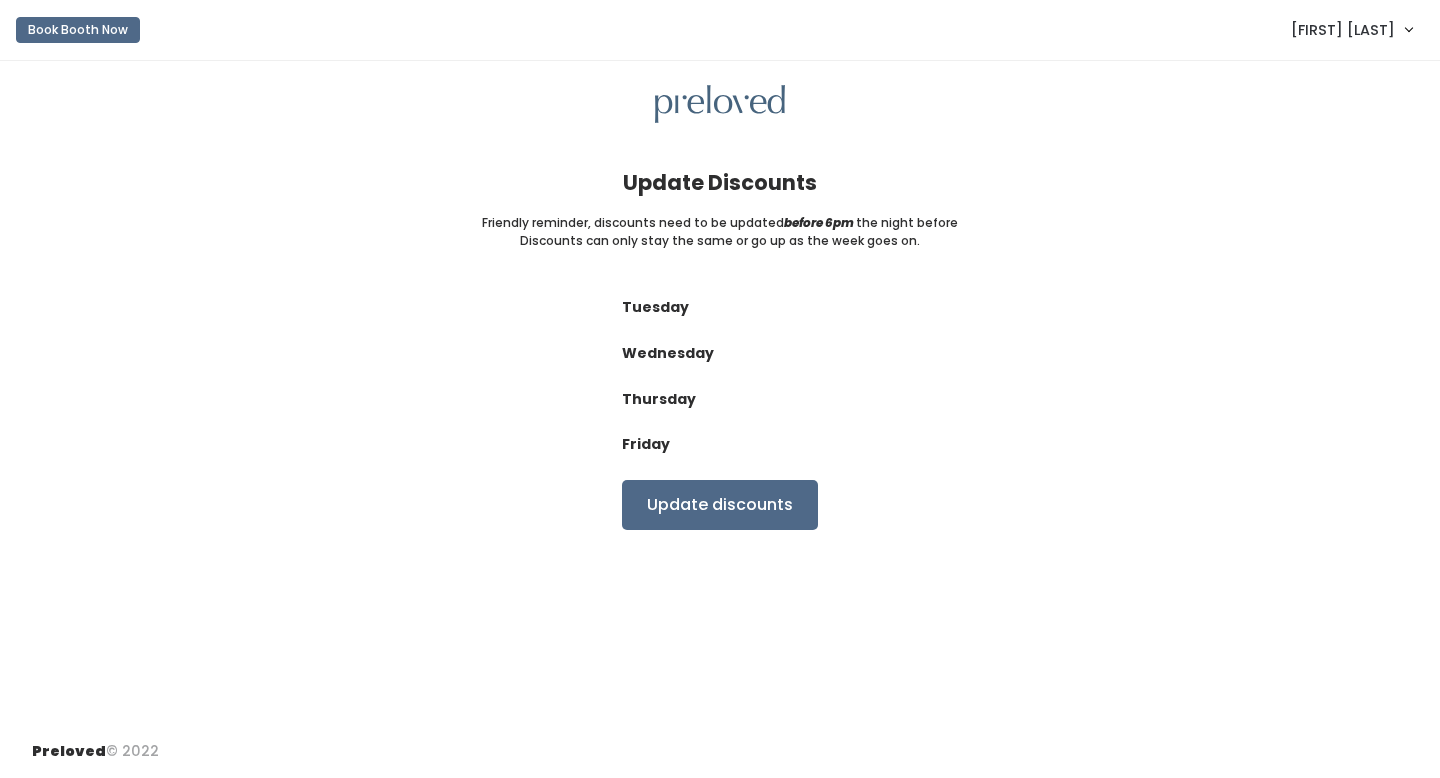 scroll, scrollTop: 0, scrollLeft: 0, axis: both 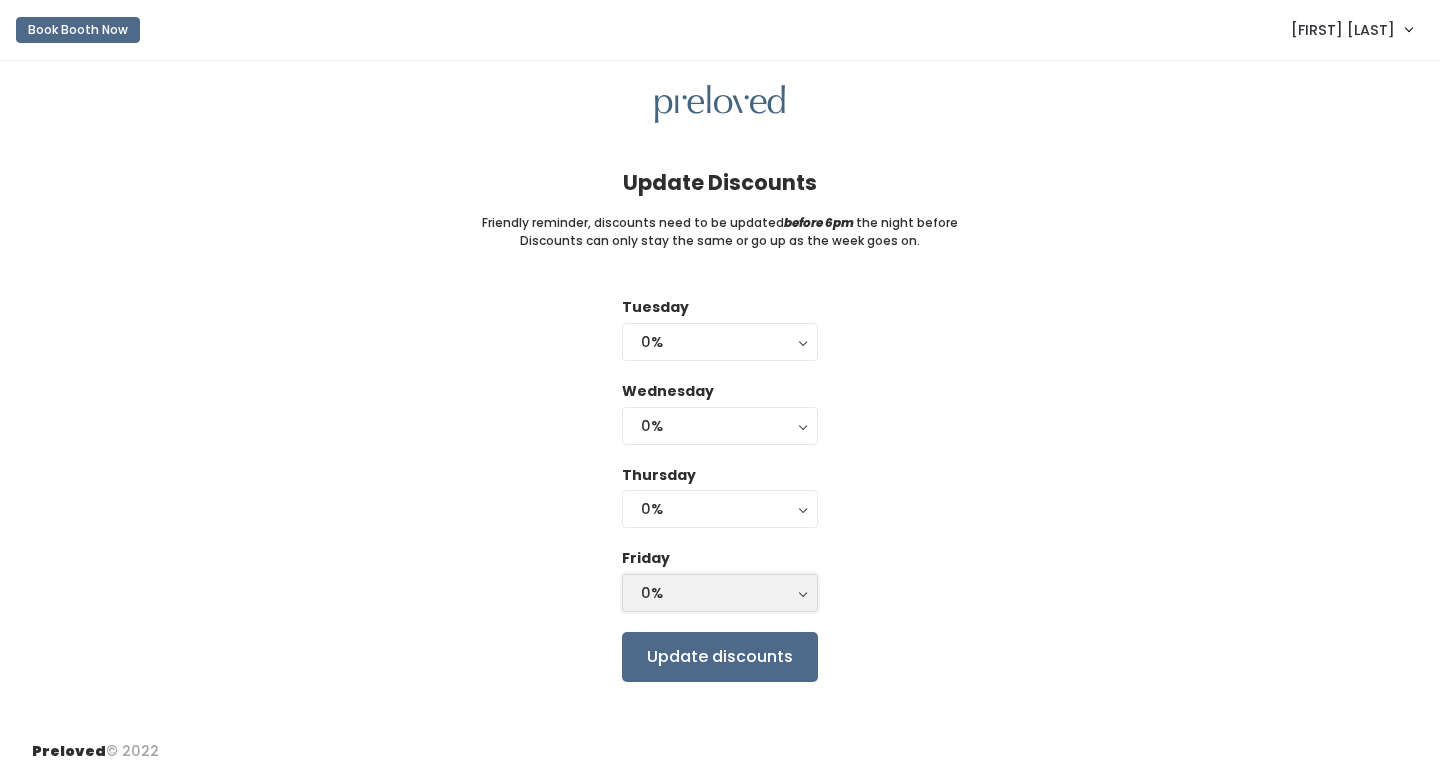click on "0%" at bounding box center (720, 593) 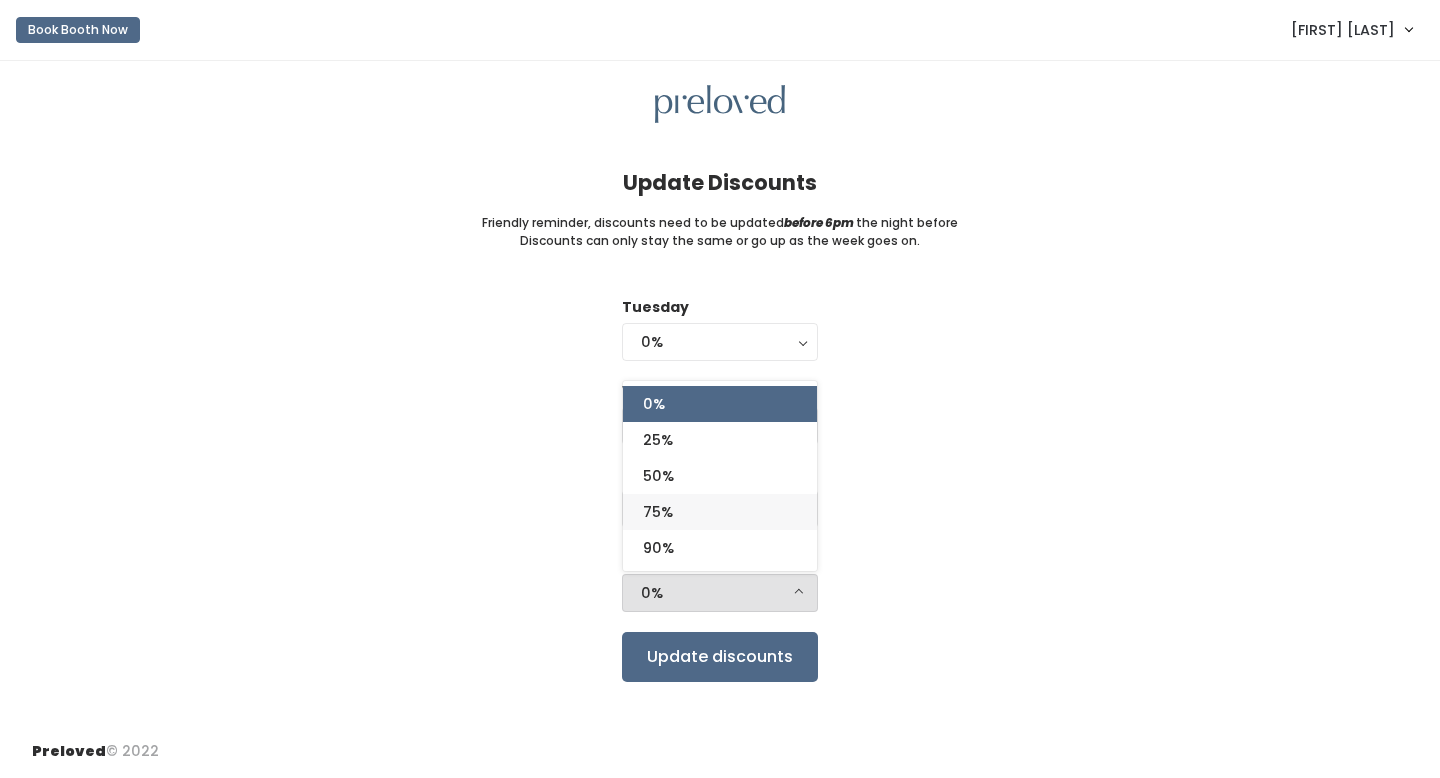 click on "75%" at bounding box center [720, 512] 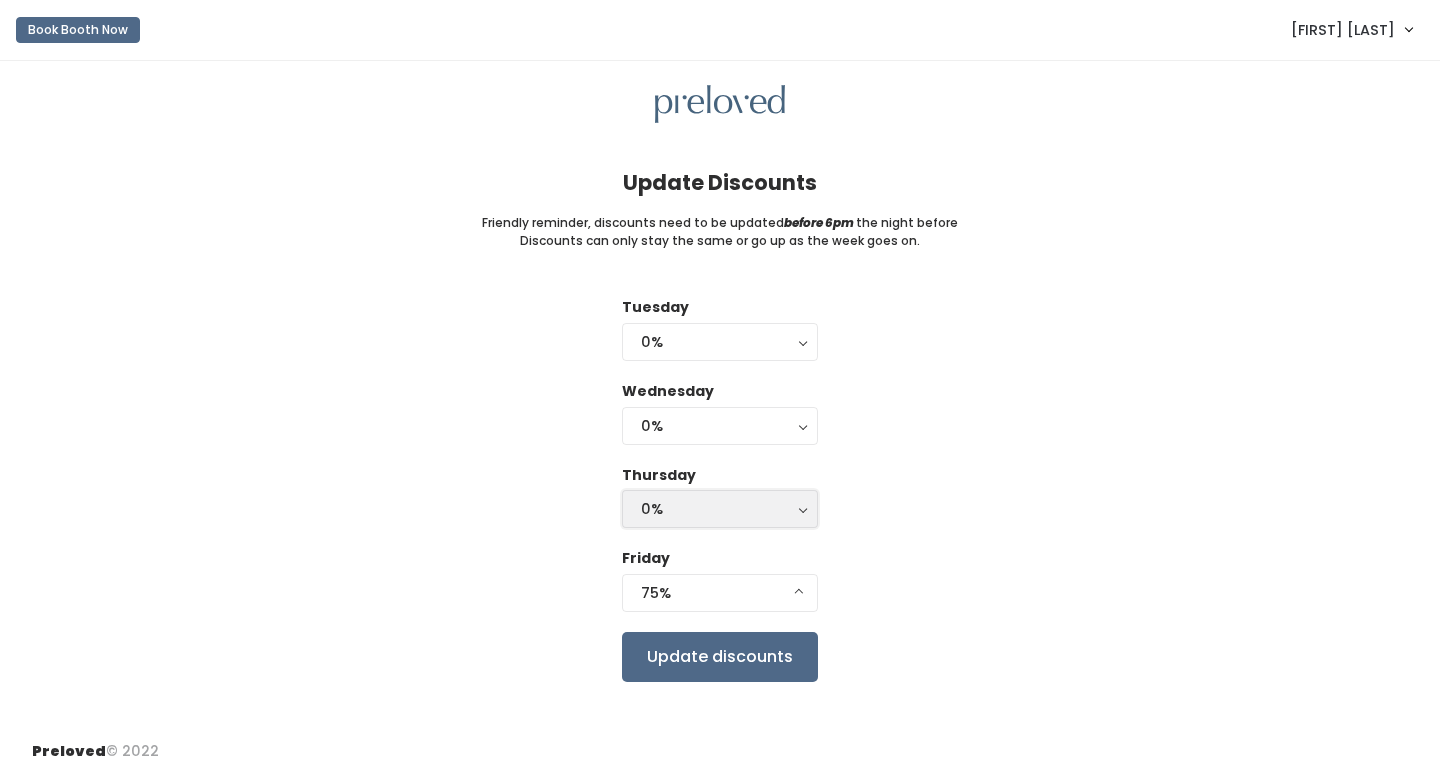 click on "0%" at bounding box center [720, 509] 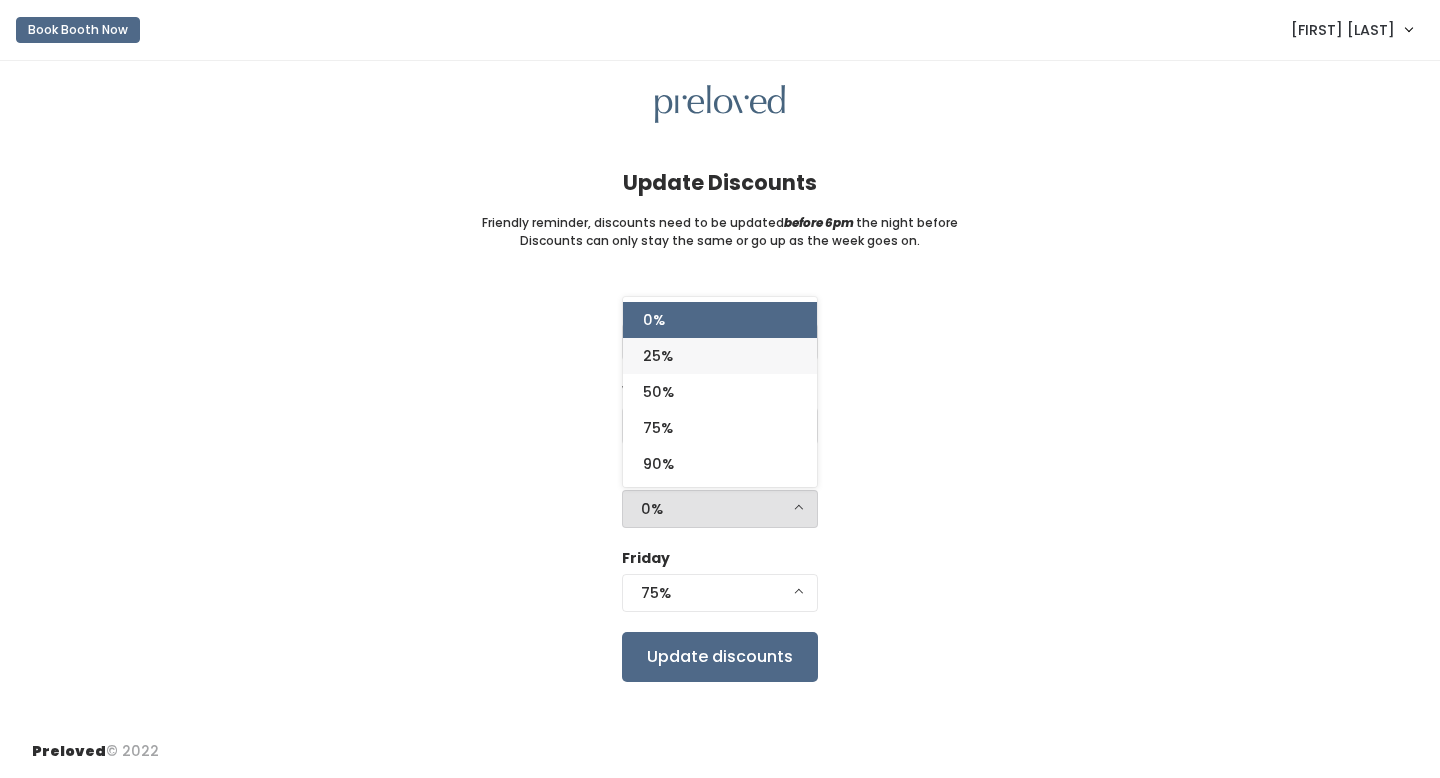 click on "25%" at bounding box center (720, 356) 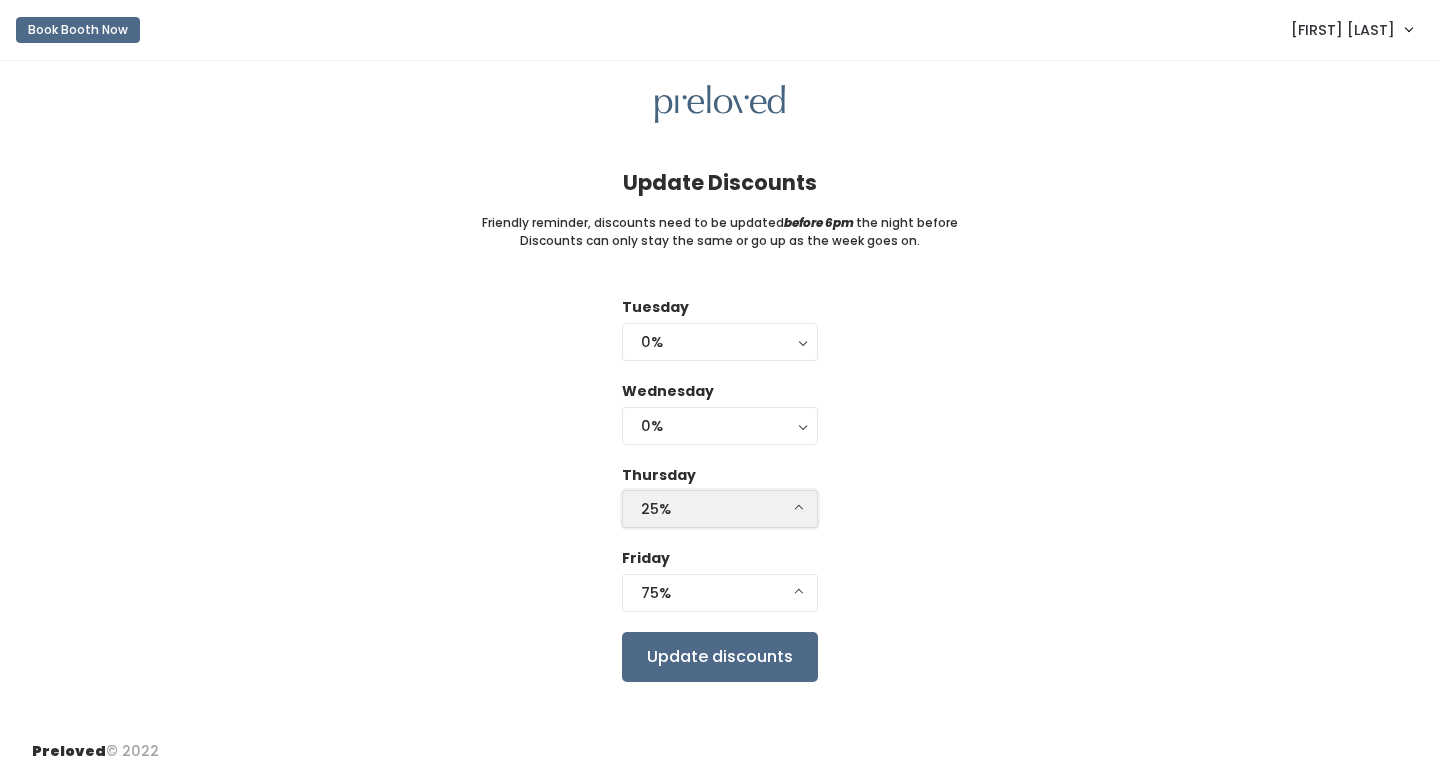 click on "25%" at bounding box center [720, 509] 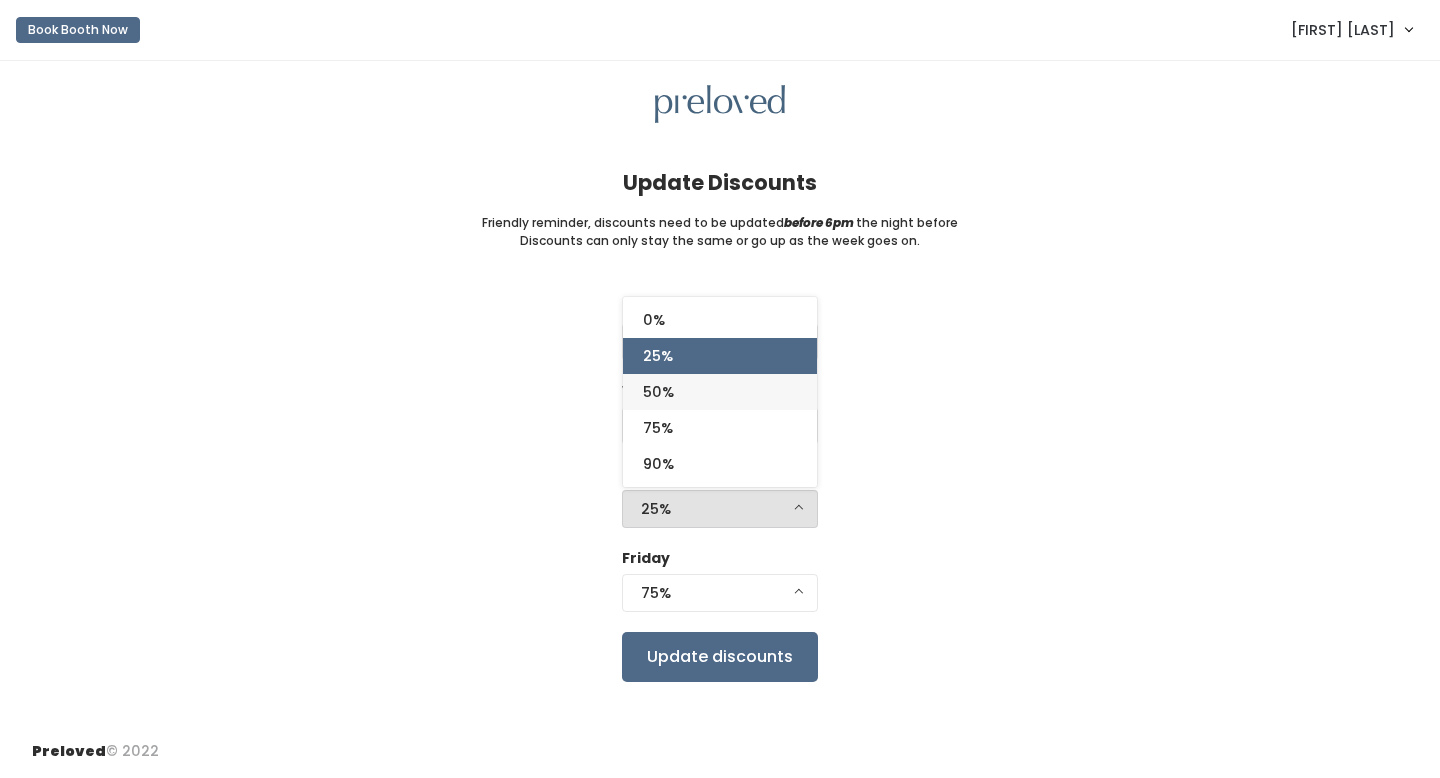 click on "50%" at bounding box center (720, 392) 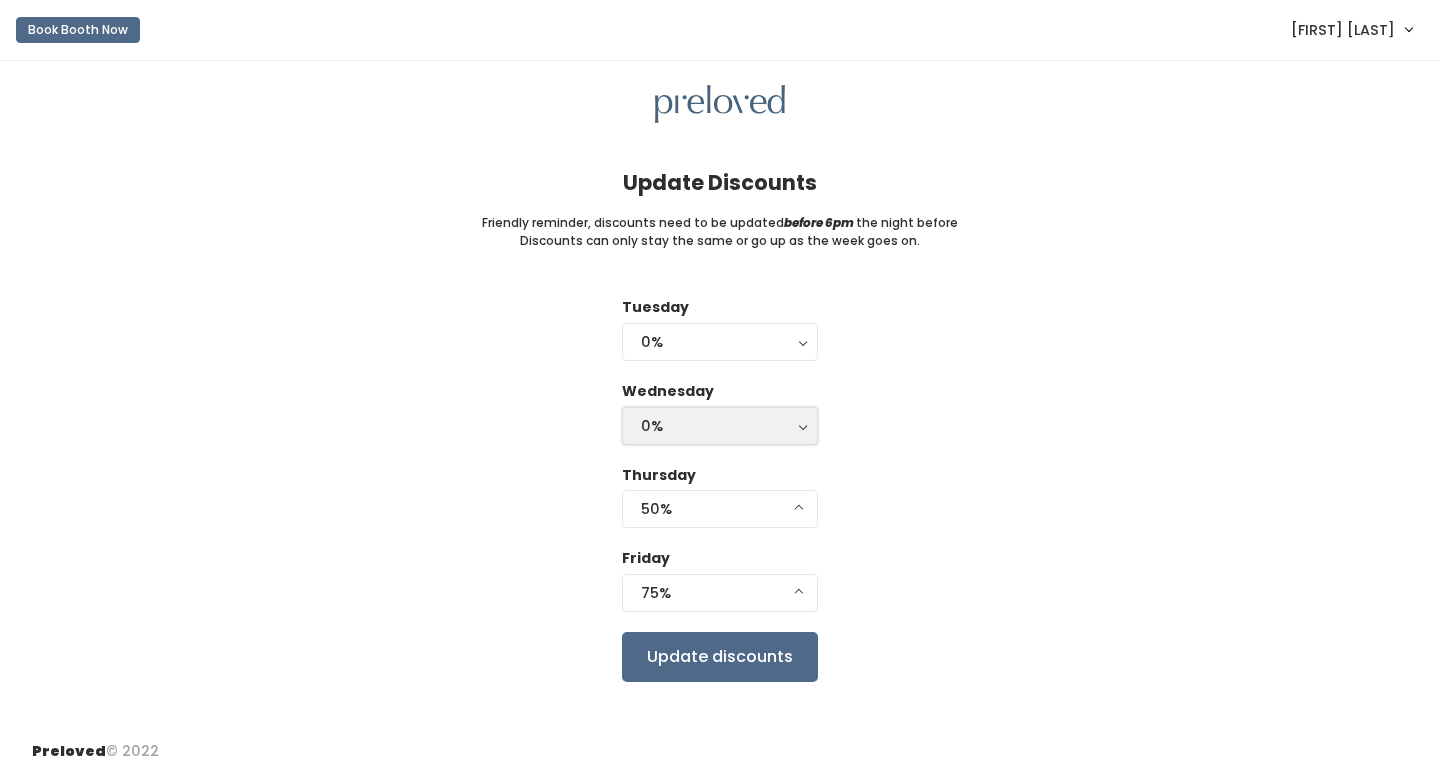 click on "0%" at bounding box center (720, 426) 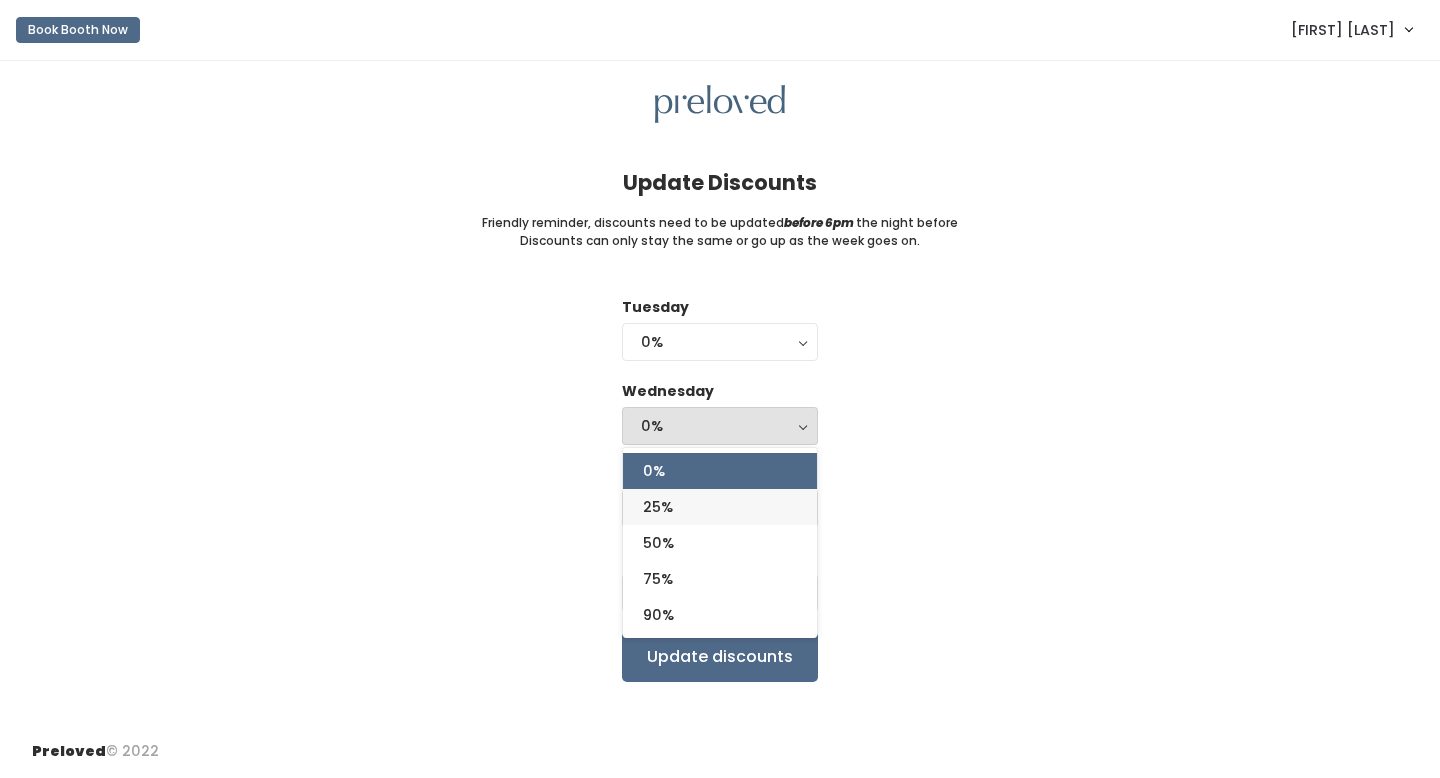 click on "25%" at bounding box center (720, 507) 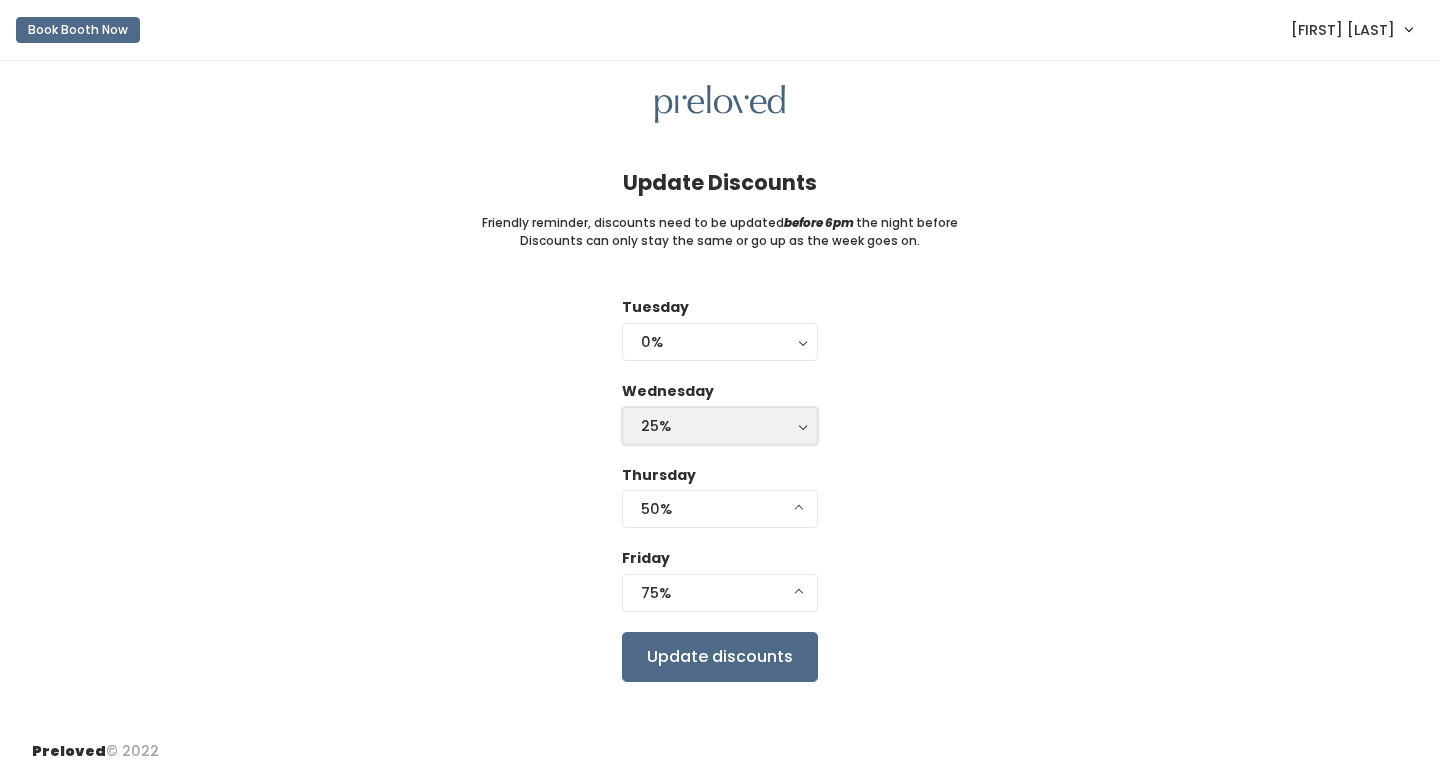 click on "25%" at bounding box center [720, 426] 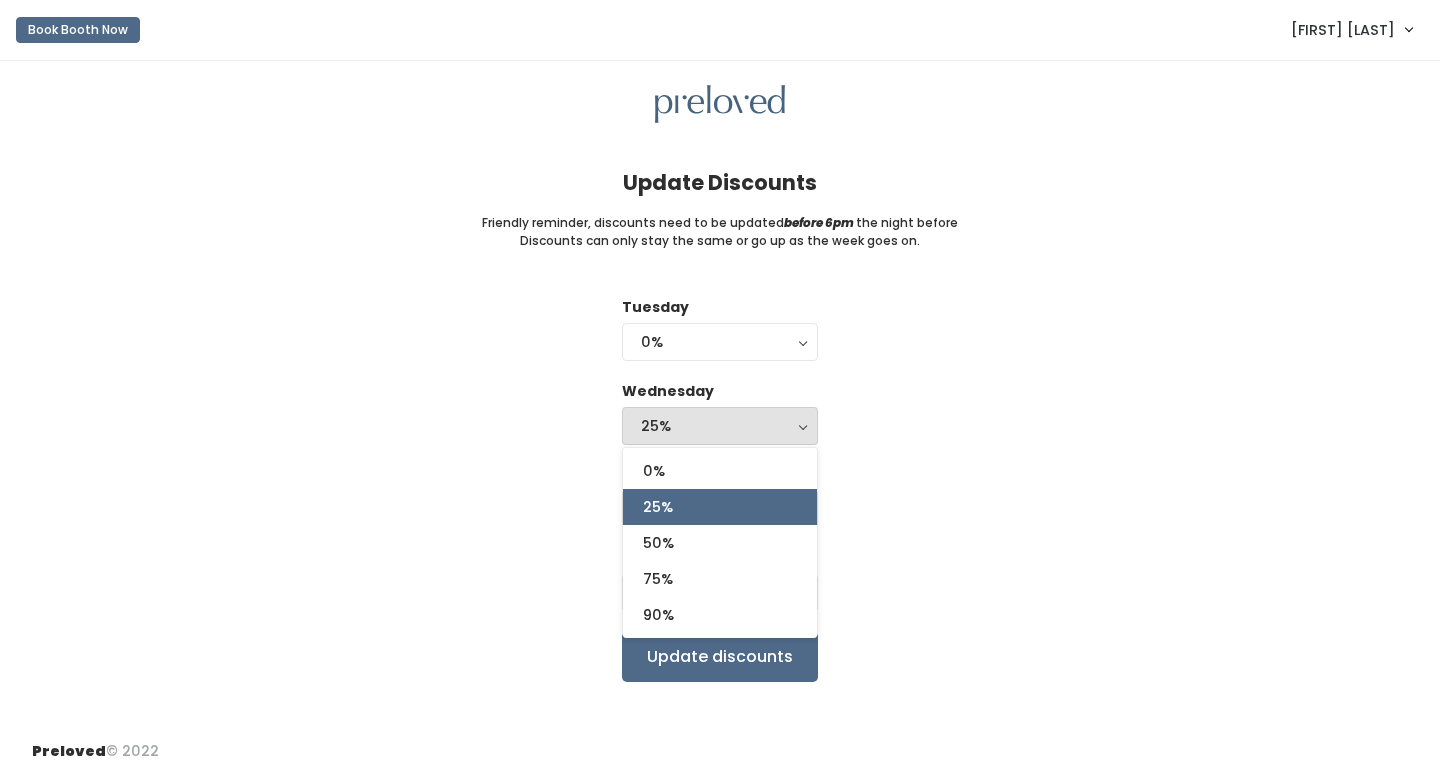click on "Tuesday
0%
25%
50%
75%
90% 0%
Wednesday
0%
25%
50%
75%
90% 25%   0% 25% 50% 75% 90%
Thursday
0%
25%
50%
75%
90% 50%   0% 25% 50% 75% 90%
Friday
0%
25%
50%
75%
90% 75%   0% 25% 50% 75% 90%
Update discounts" at bounding box center [720, 489] 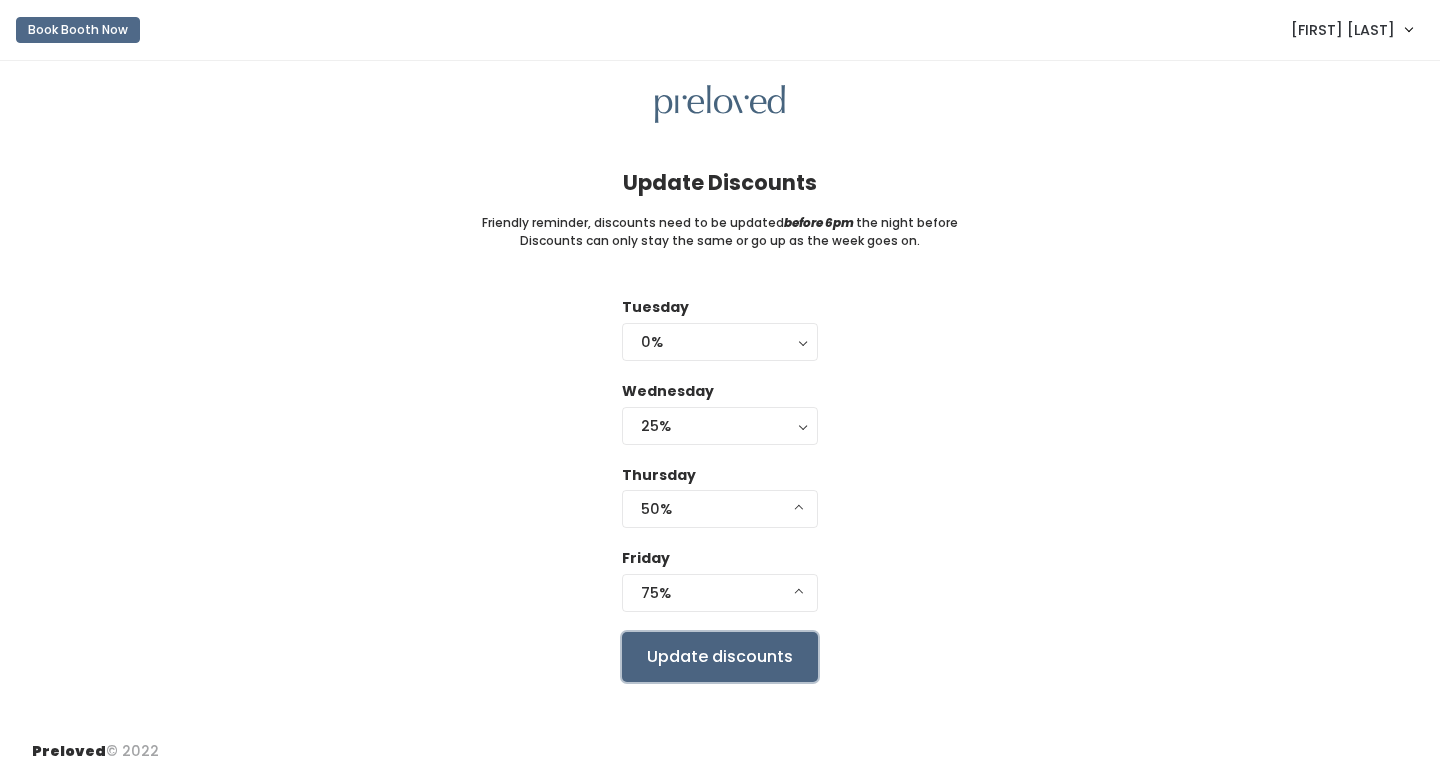 click on "Update discounts" at bounding box center [720, 657] 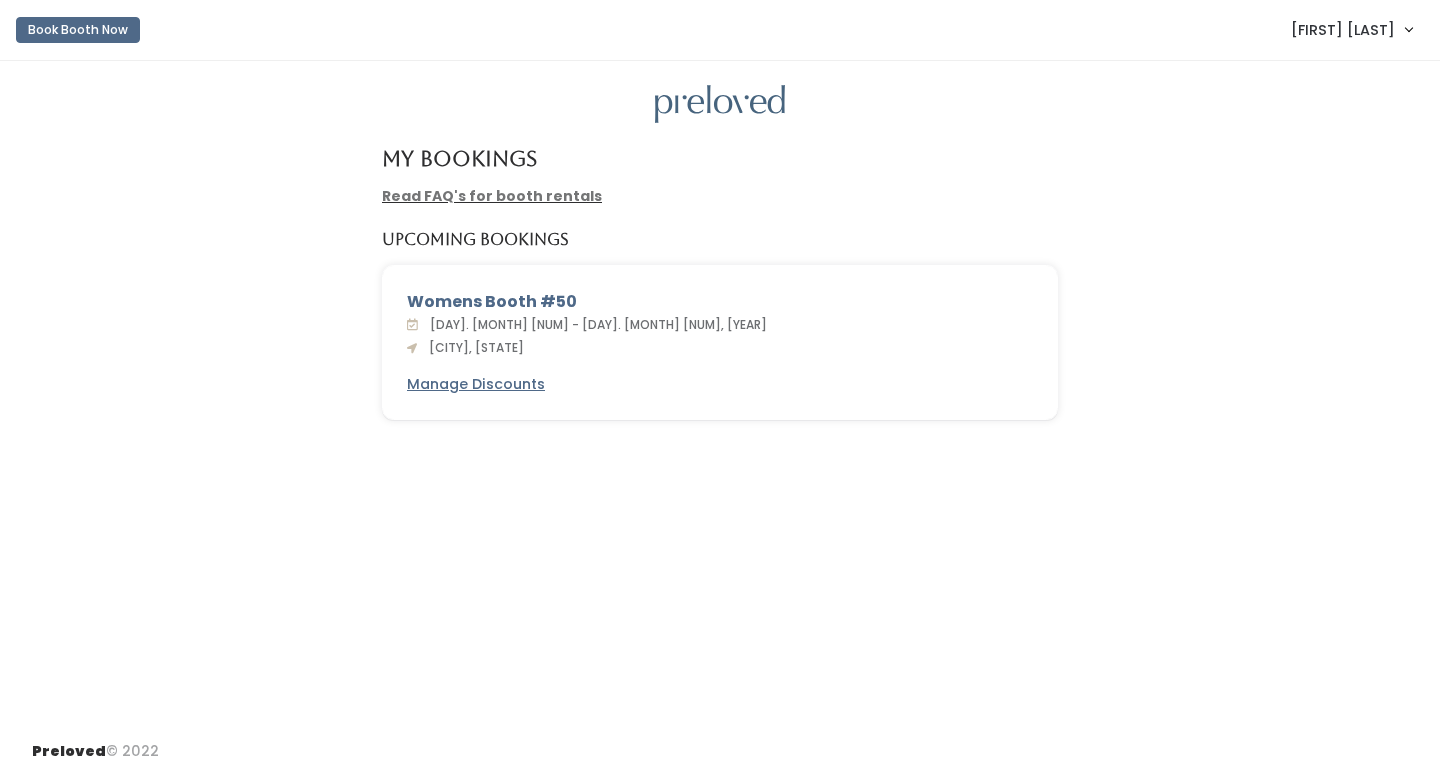 scroll, scrollTop: 0, scrollLeft: 0, axis: both 